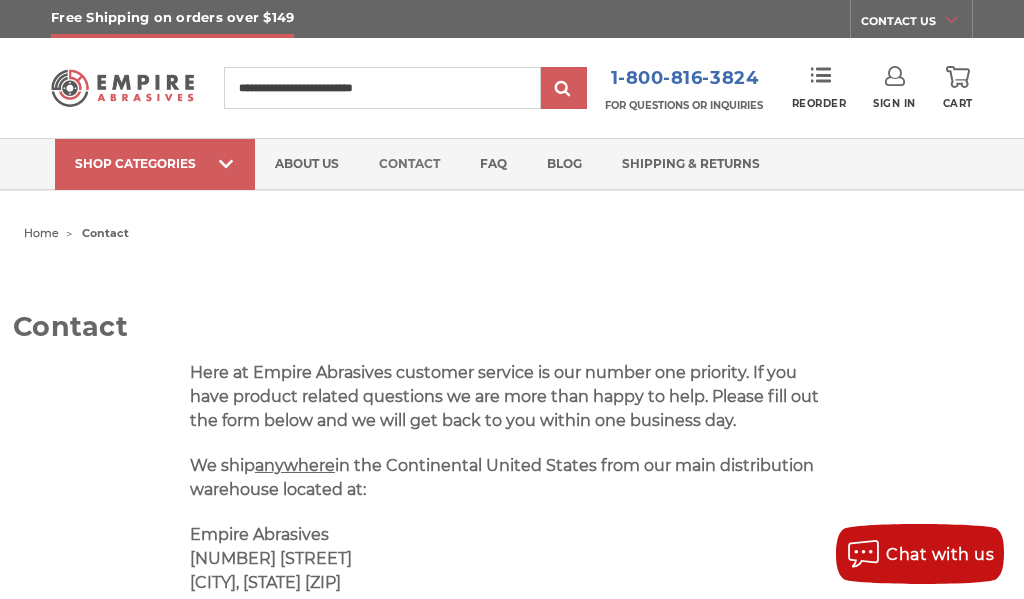 scroll, scrollTop: 1116, scrollLeft: 0, axis: vertical 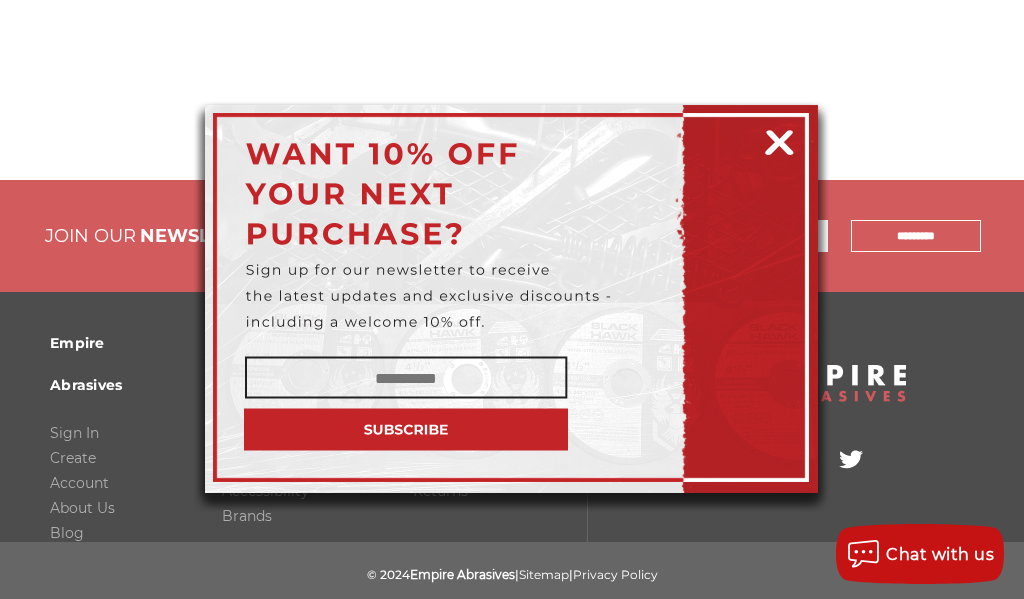 click at bounding box center (779, 139) 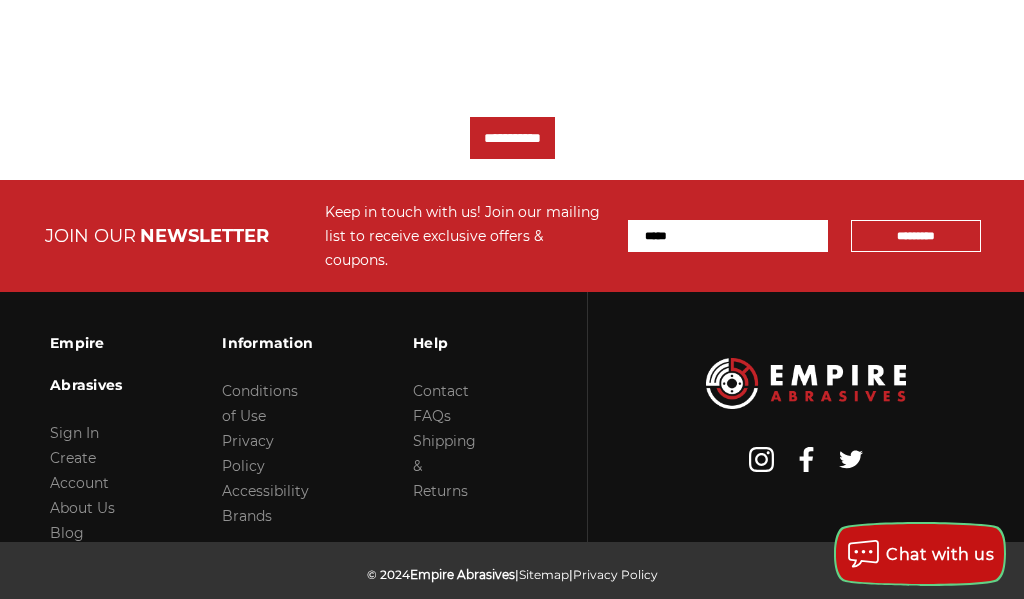 click on "Chat with us" at bounding box center (920, 554) 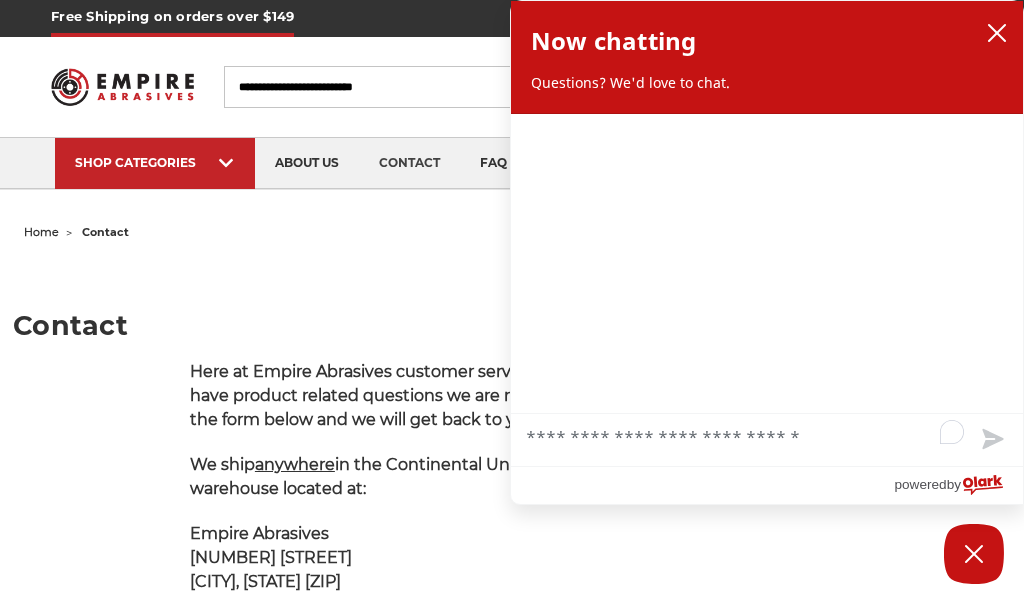 scroll, scrollTop: 0, scrollLeft: 0, axis: both 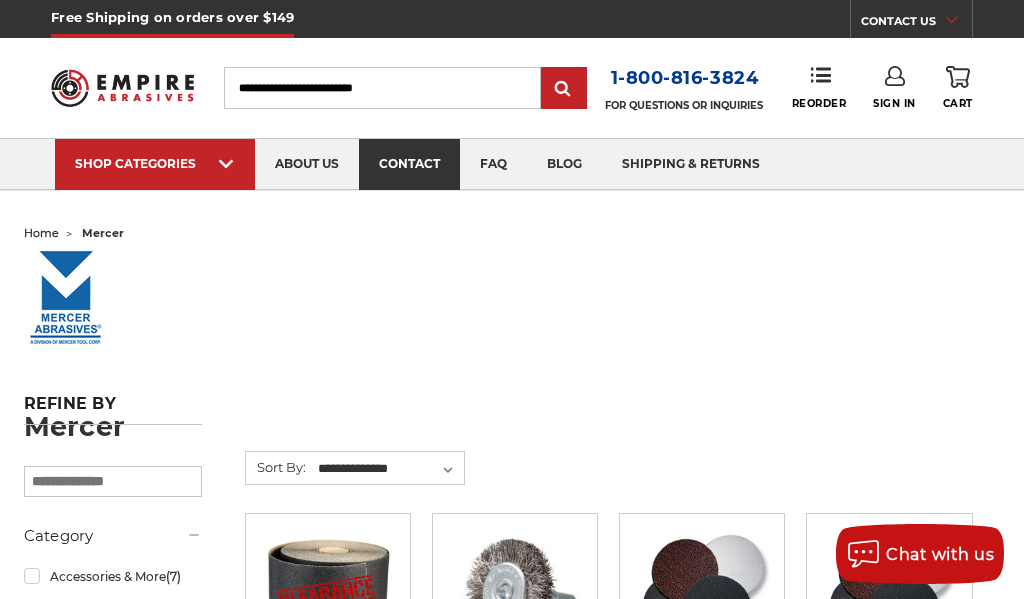 click on "contact" at bounding box center [409, 164] 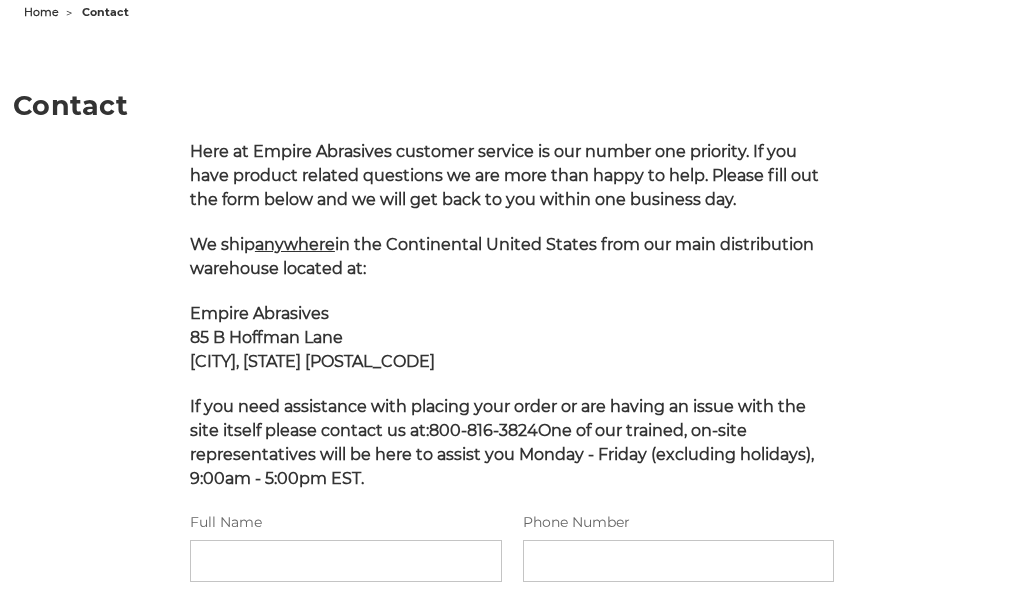 scroll, scrollTop: 242, scrollLeft: 0, axis: vertical 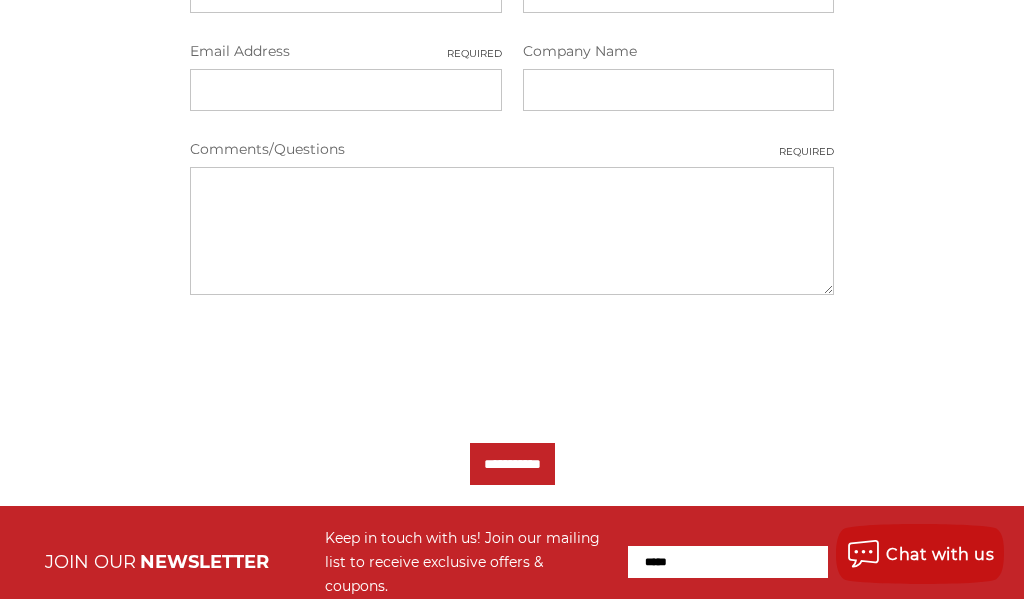 click on "Contact
Here at Empire Abrasives customer service is our number one priority. If you have product related questions we are more than happy to help. Please fill out the form below and we will get back to you within one business day.
We ship  anywhere  in the Continental United States from our main distribution warehouse located at:
Empire Abrasives 85 B Hoffman Lane Islandia, NY 11749
If you need assistance with placing your order or are having an issue with the site itself please contact us at:  800-816-3824  One of our trained, on-site representatives will be here to assist you Monday - Friday (excluding holidays), 9:00am - 5:00pm EST.
Full Name
Phone Number
Email Address
Required
Company Name" at bounding box center [512, -18] 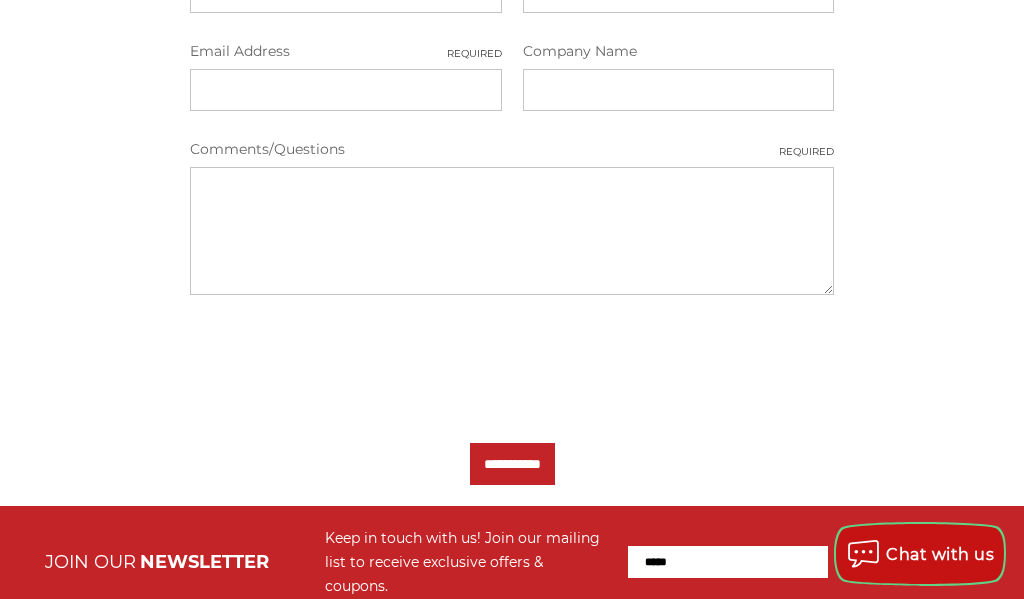 click on "Chat with us" at bounding box center (940, 554) 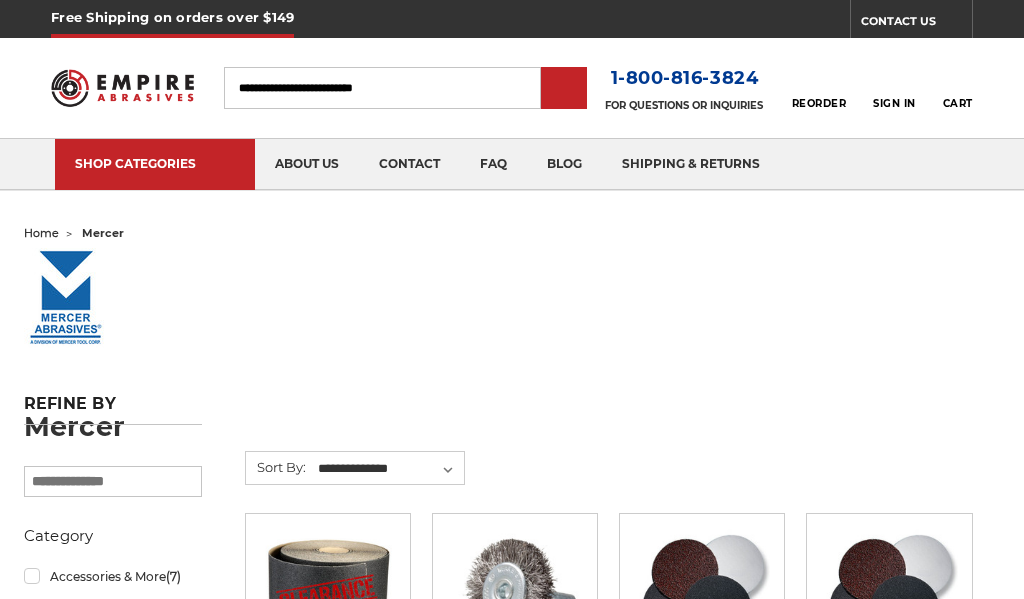 scroll, scrollTop: 0, scrollLeft: 0, axis: both 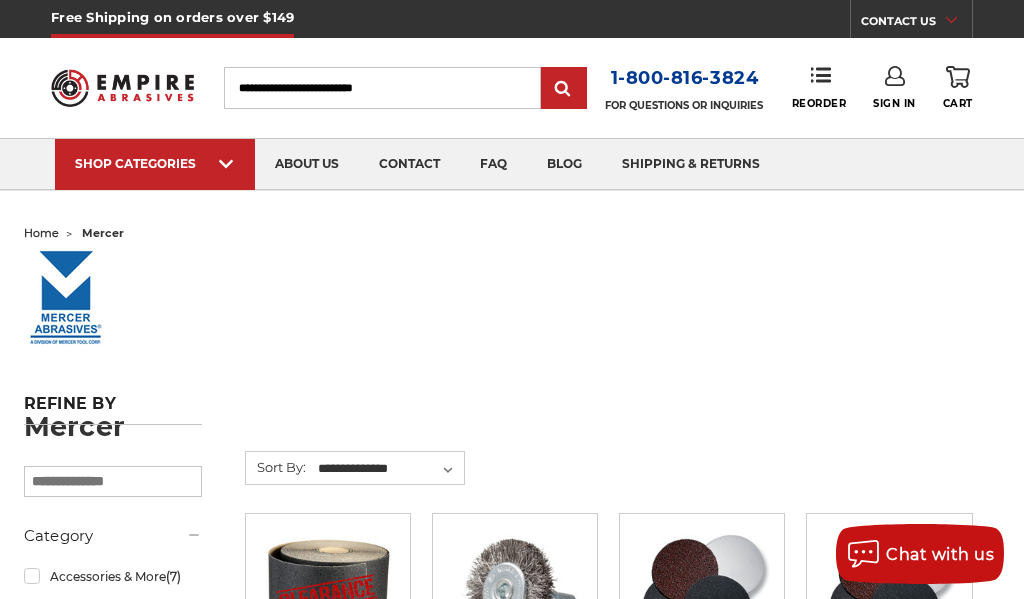 click on "Free Shipping on orders over $149
CONTACT US
Monday - Friday (excluding holidays), 9:00am - 5:00pm EST.
FAQs
Email Us
Shipping & Returns
CALL US
Toggle menu
Menu
Search
[PHONE]
FOR QUESTIONS OR INQUIRIES" at bounding box center [512, 1381] 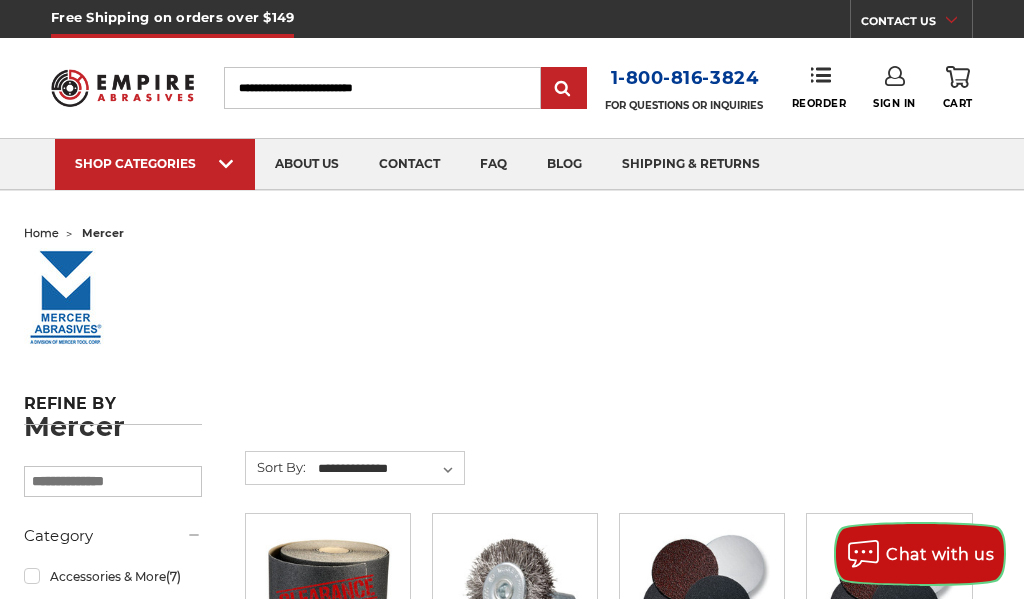 click on "Chat with us" at bounding box center [940, 554] 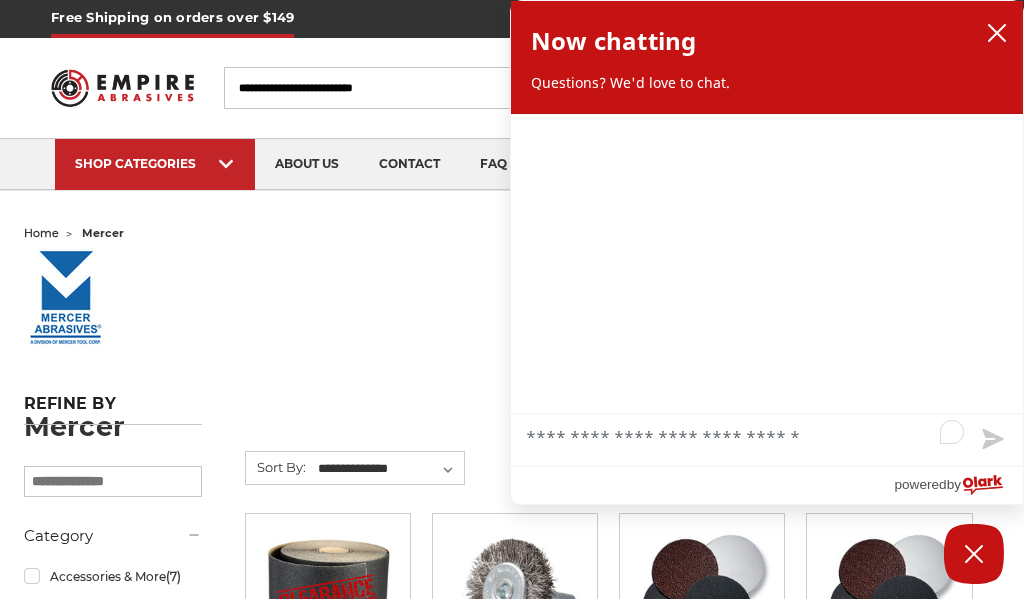 click on "Chat with us" at bounding box center [767, 440] 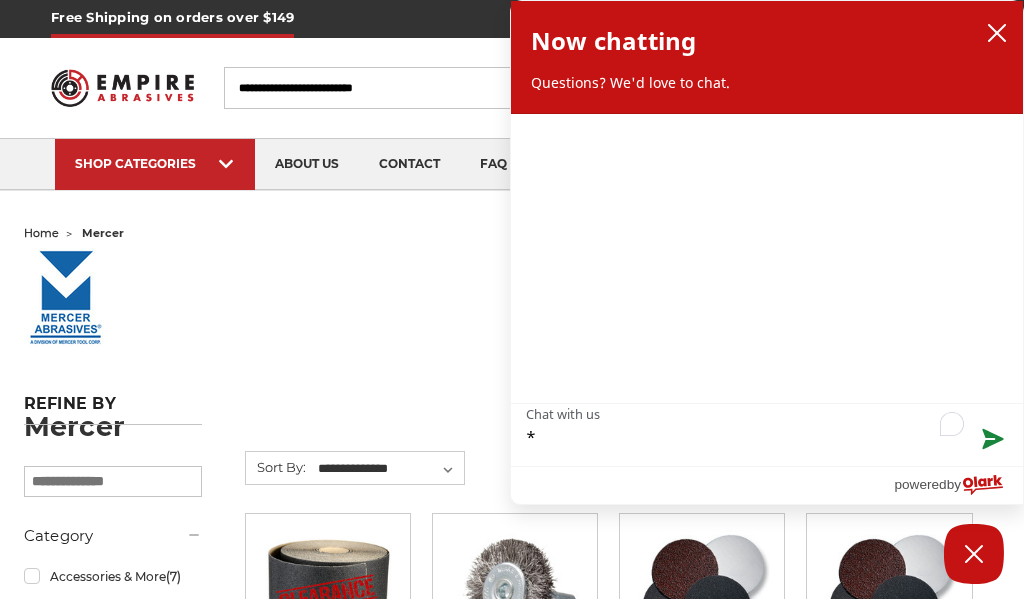 type on "*" 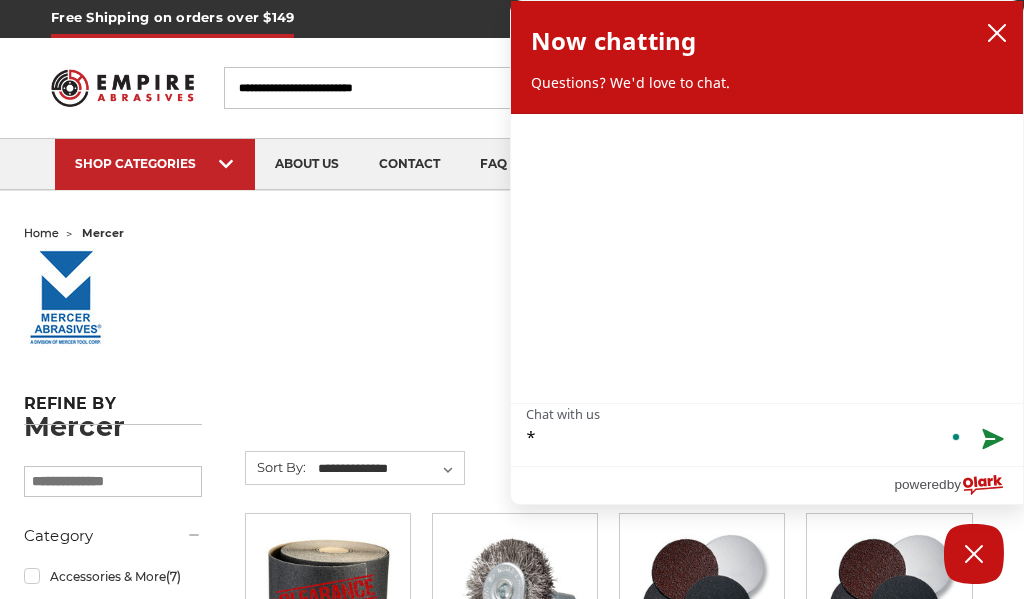 type on "*" 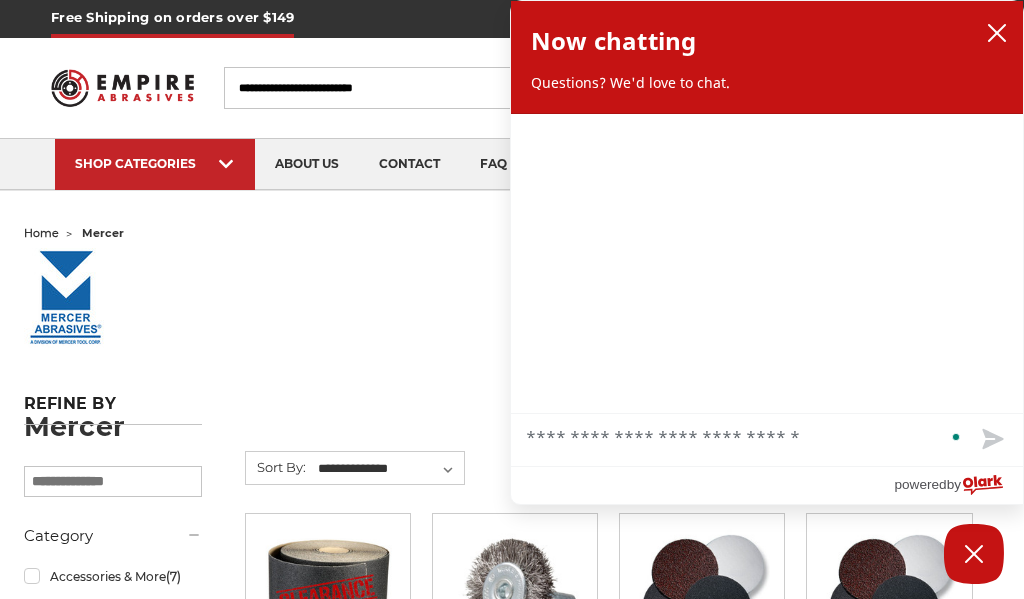 type on "*" 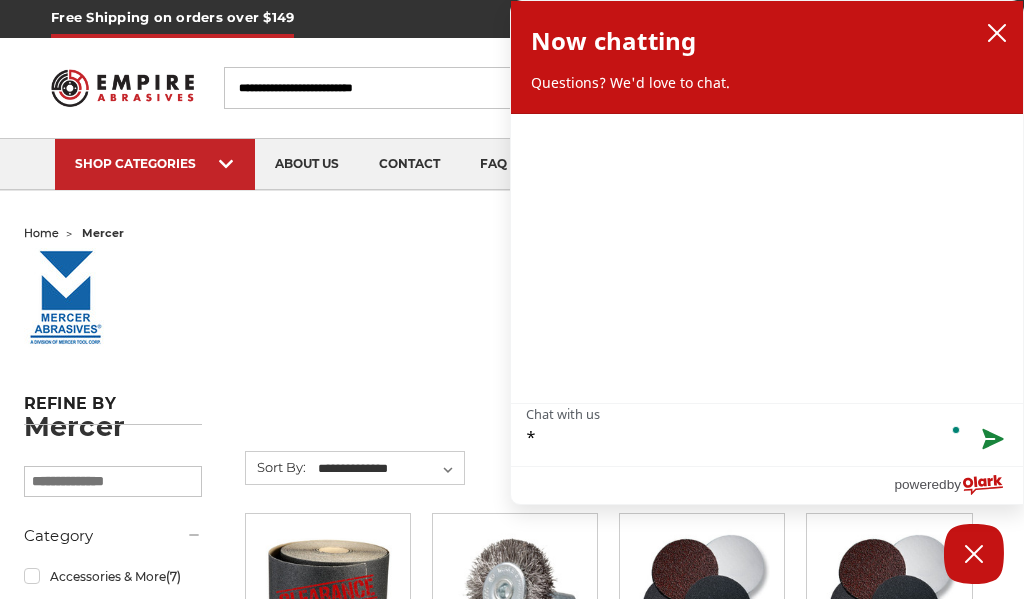 type on "**" 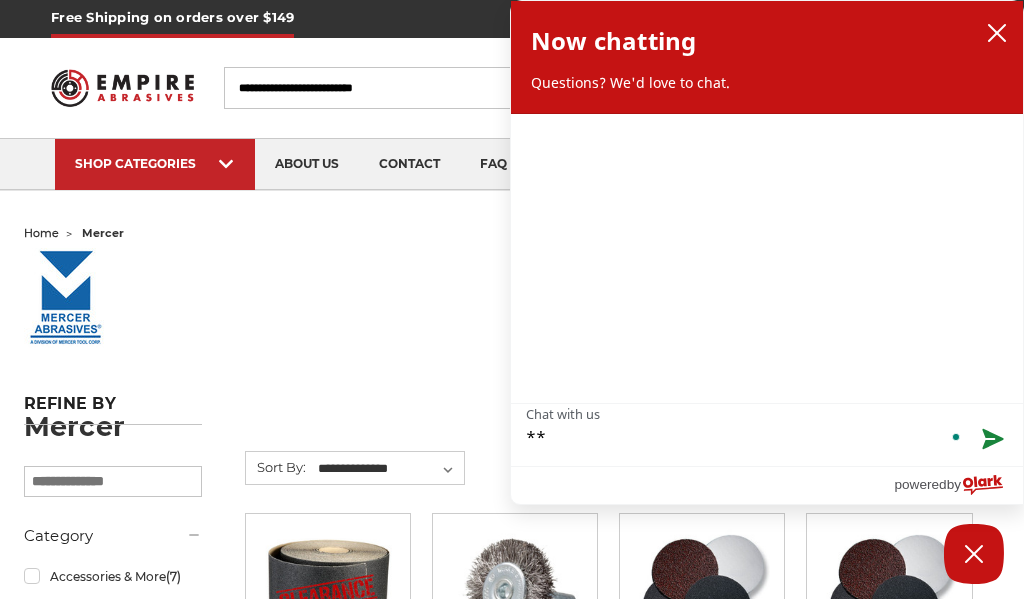 type on "***" 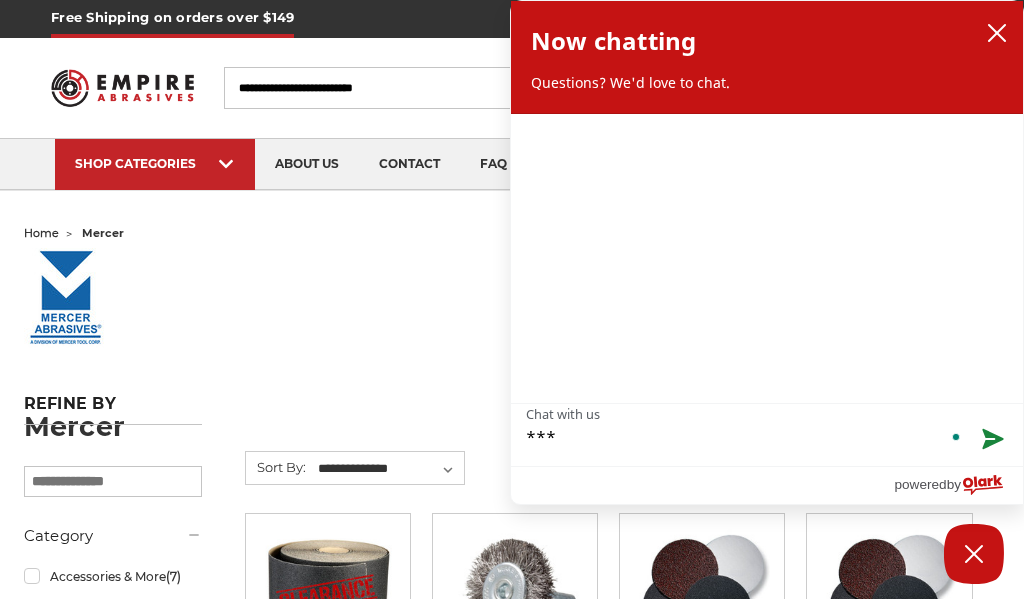 type on "****" 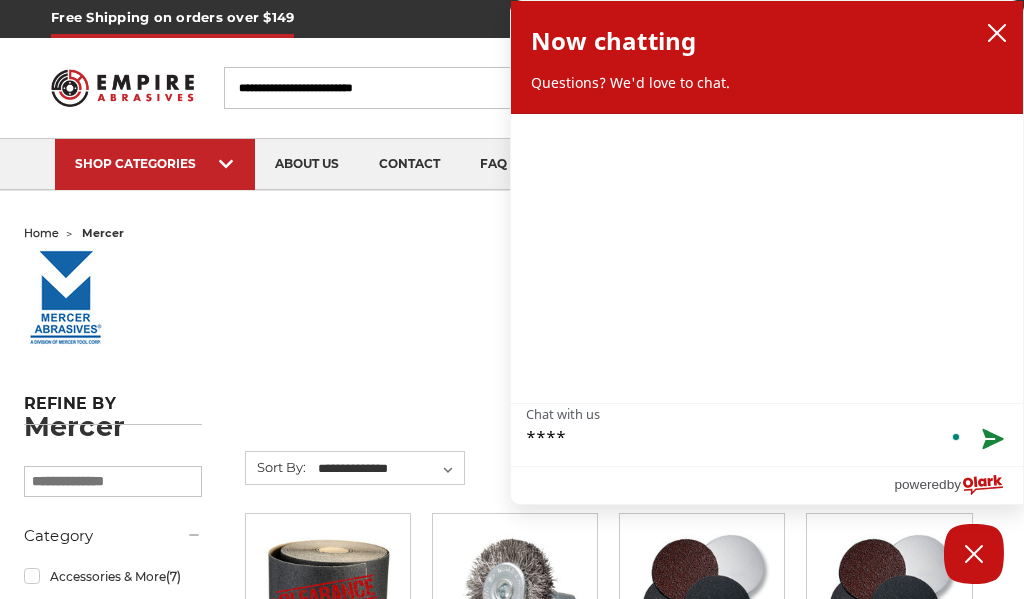 type on "*****" 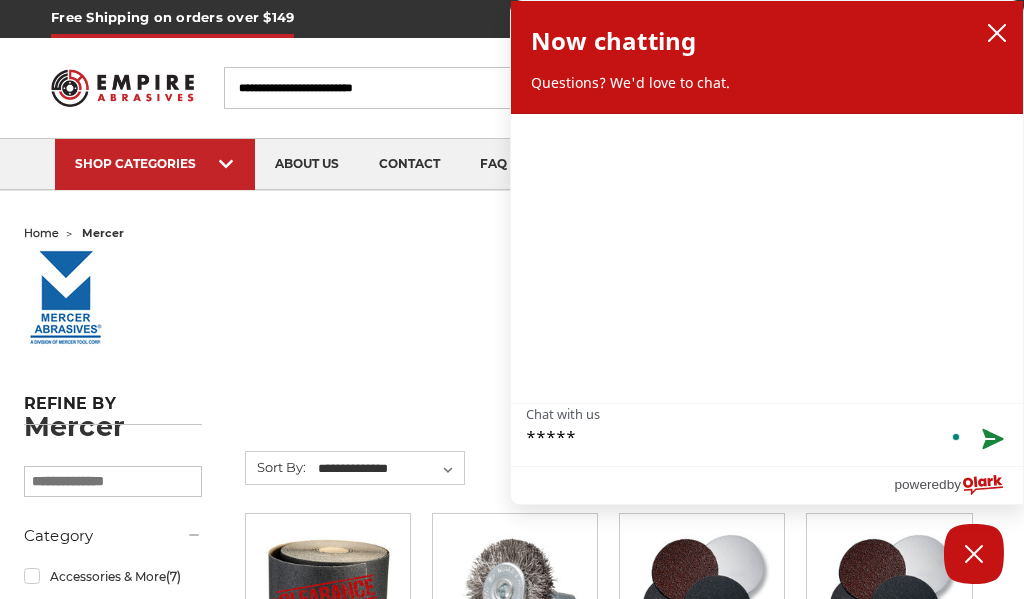type on "******" 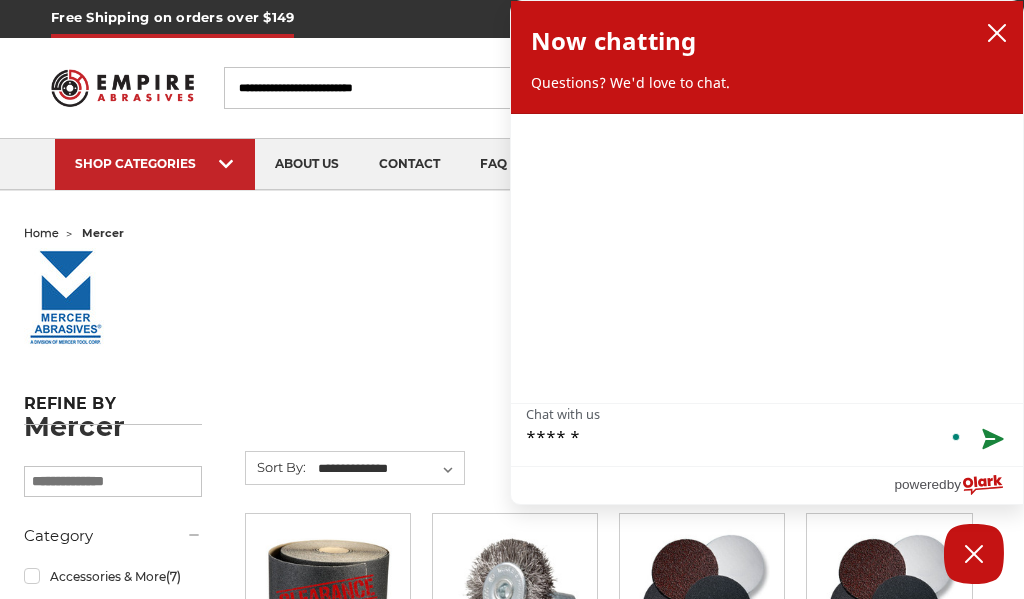 type on "******" 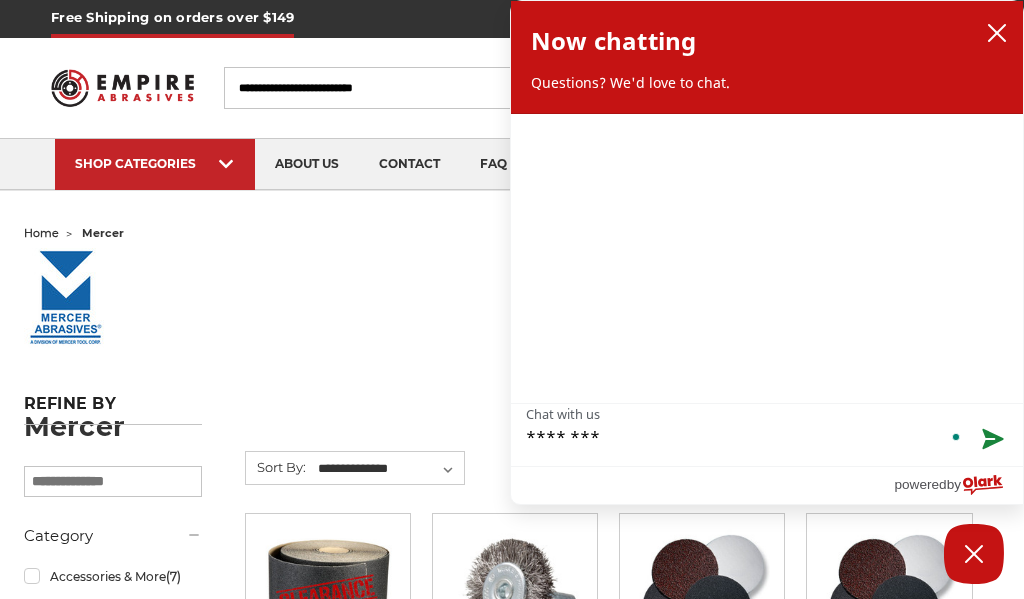 type on "********" 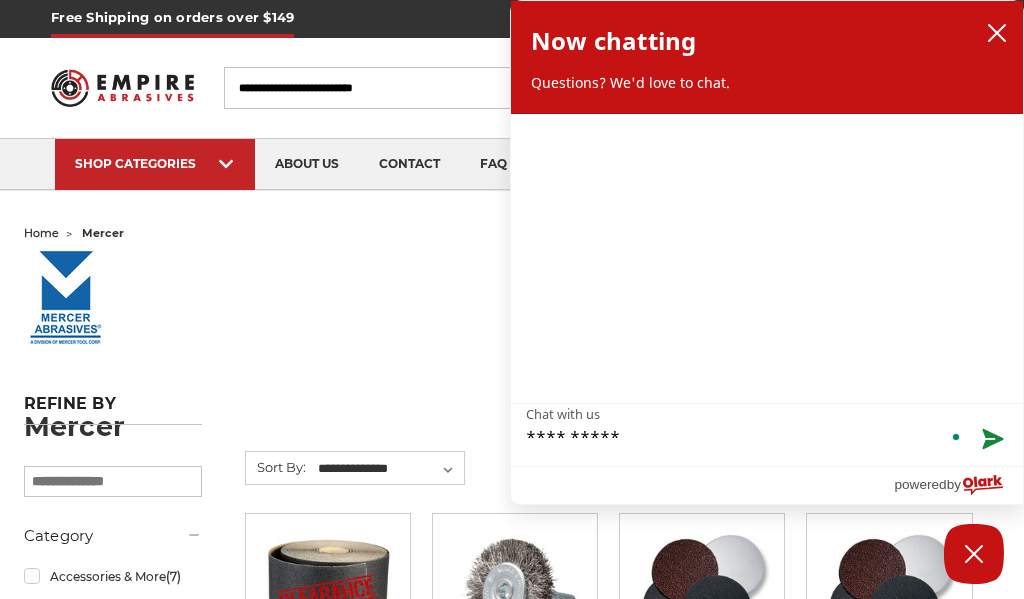 type on "**********" 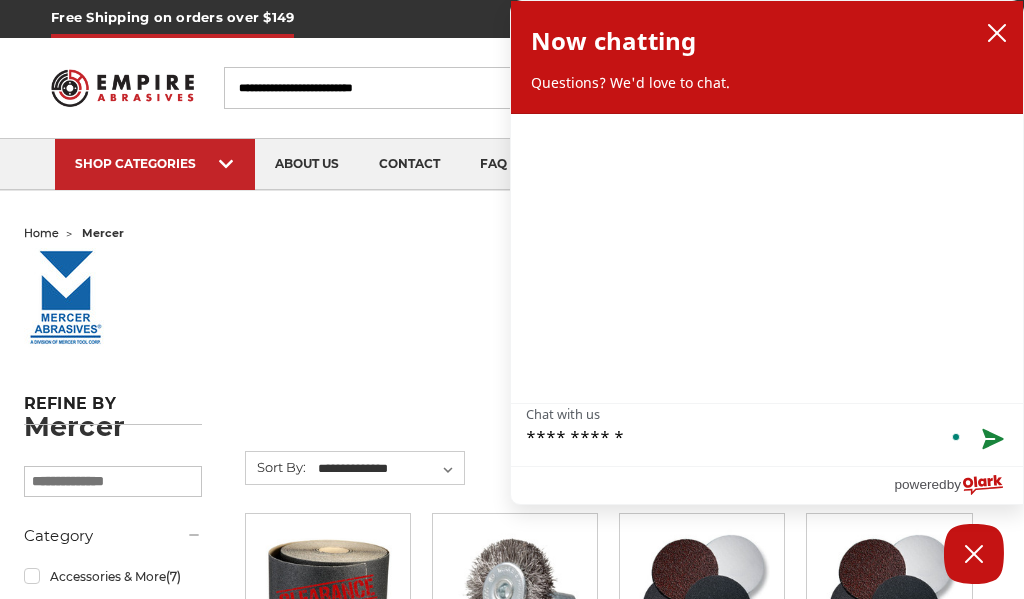 type on "**********" 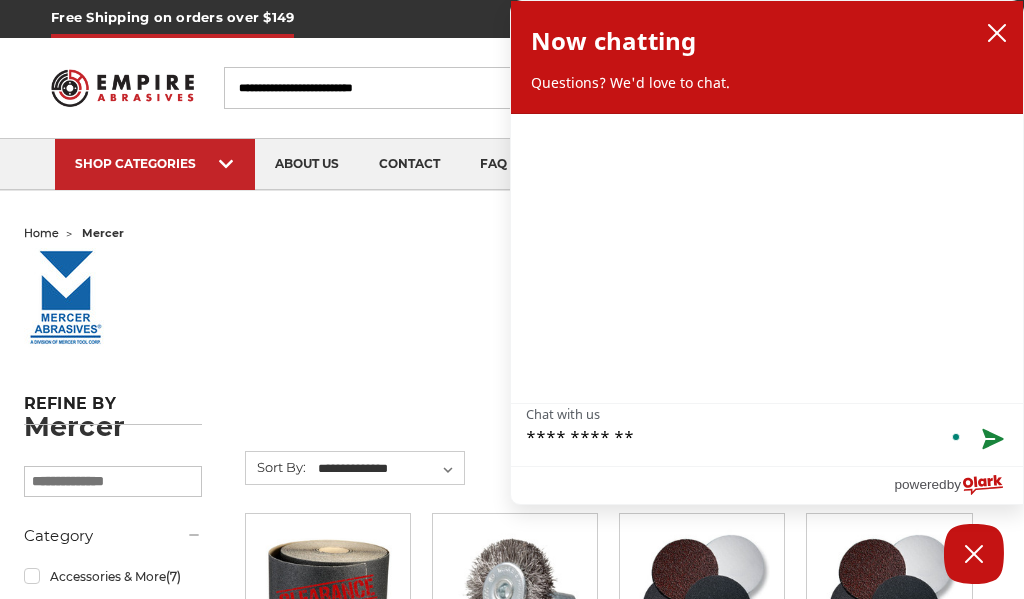 type on "**********" 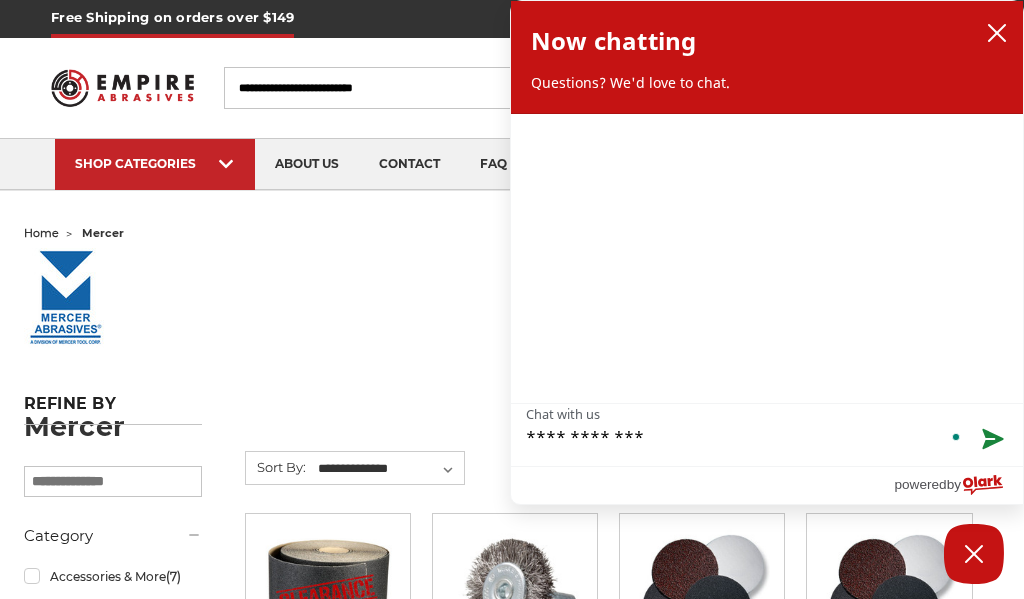type on "**********" 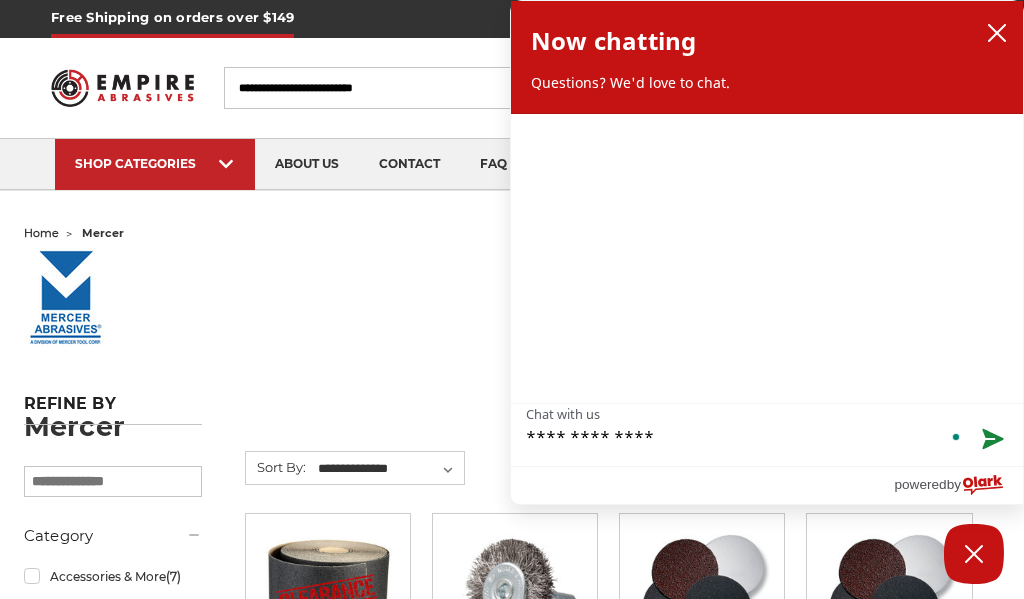 type on "**********" 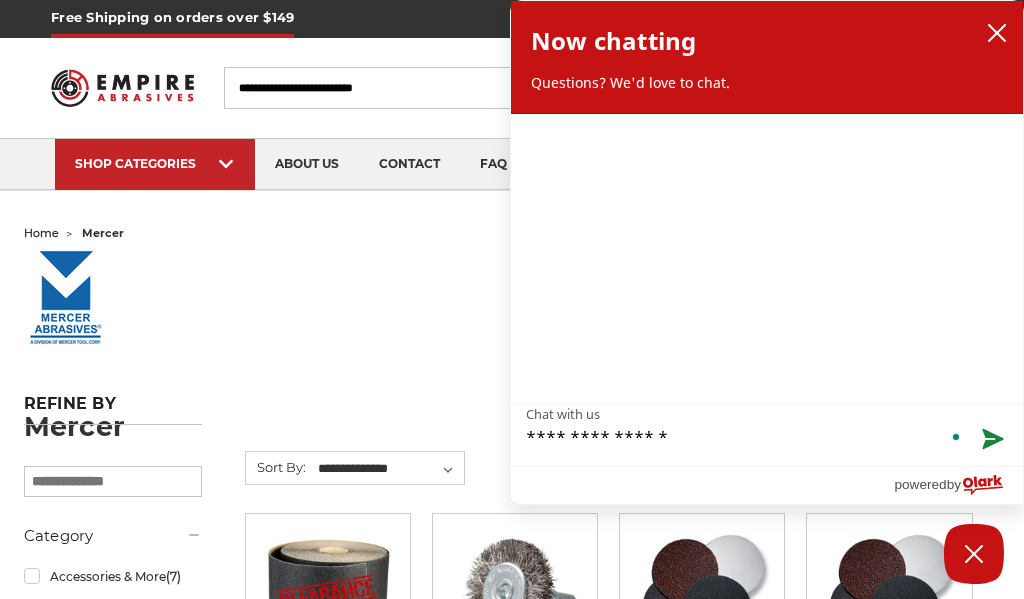 type on "**********" 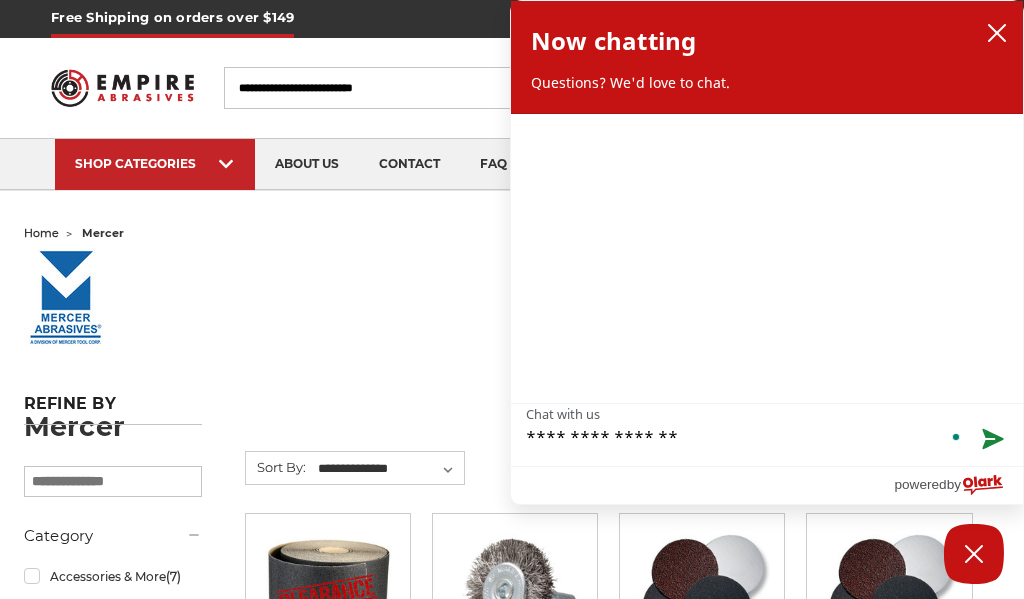 type on "**********" 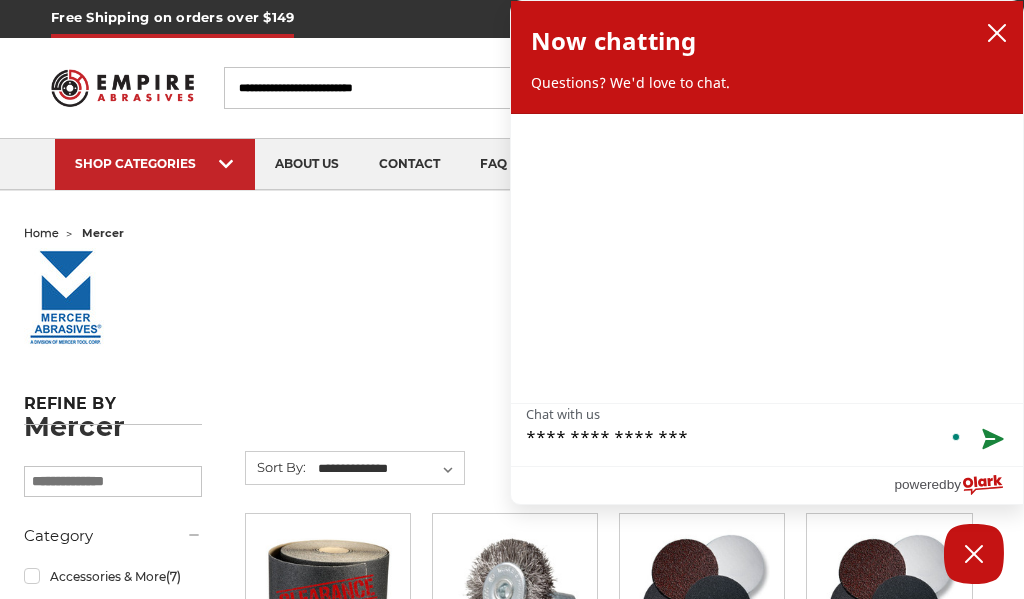 type on "**********" 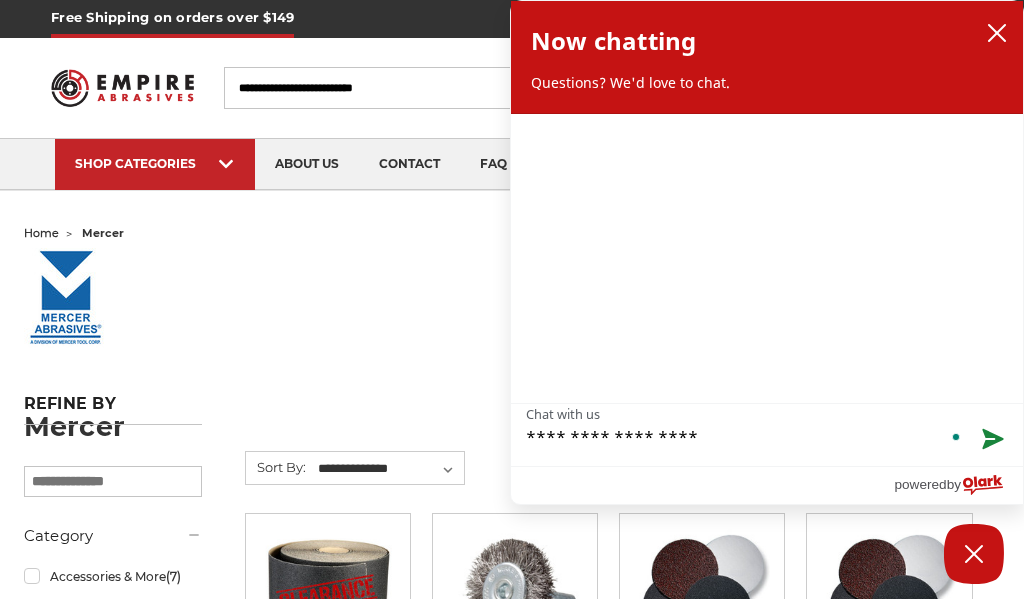 type on "**********" 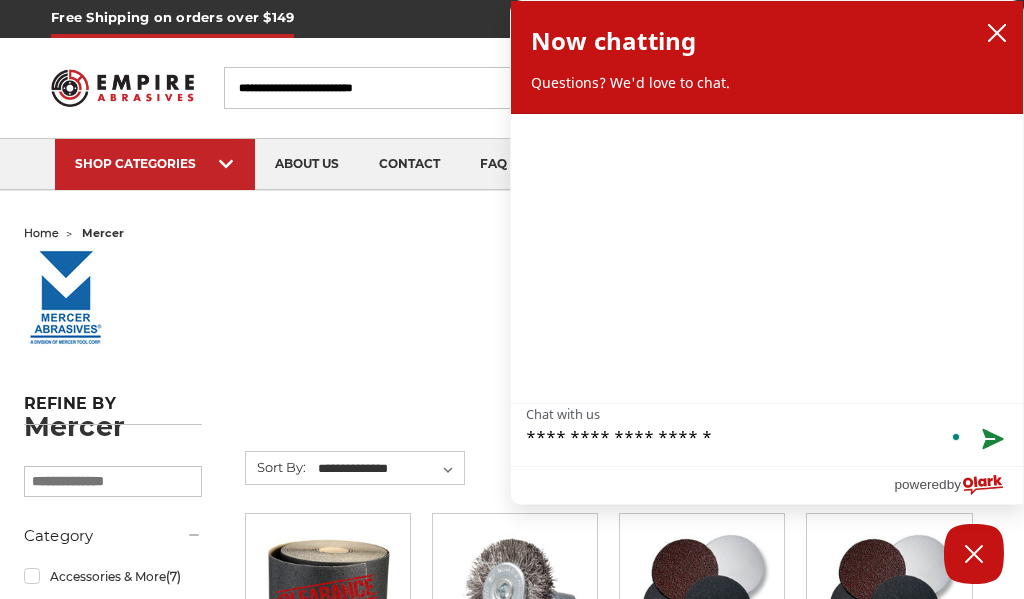 type on "**********" 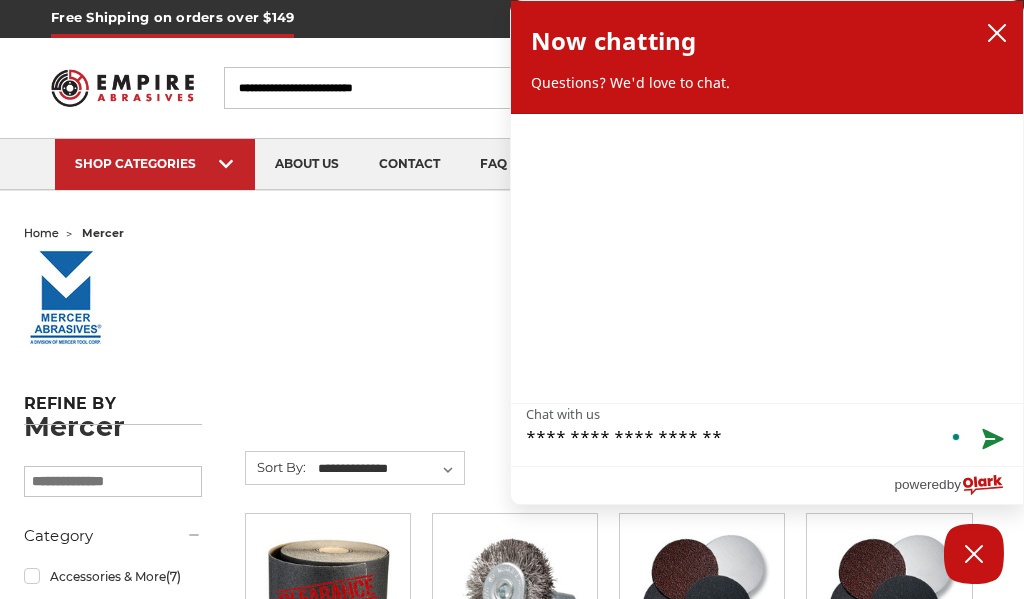 type on "**********" 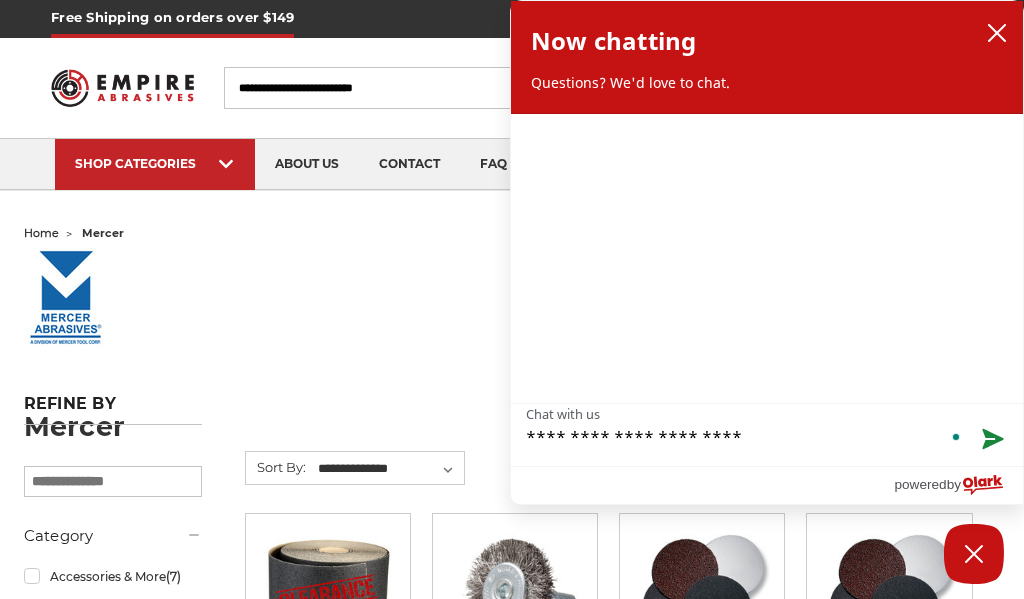 type on "**********" 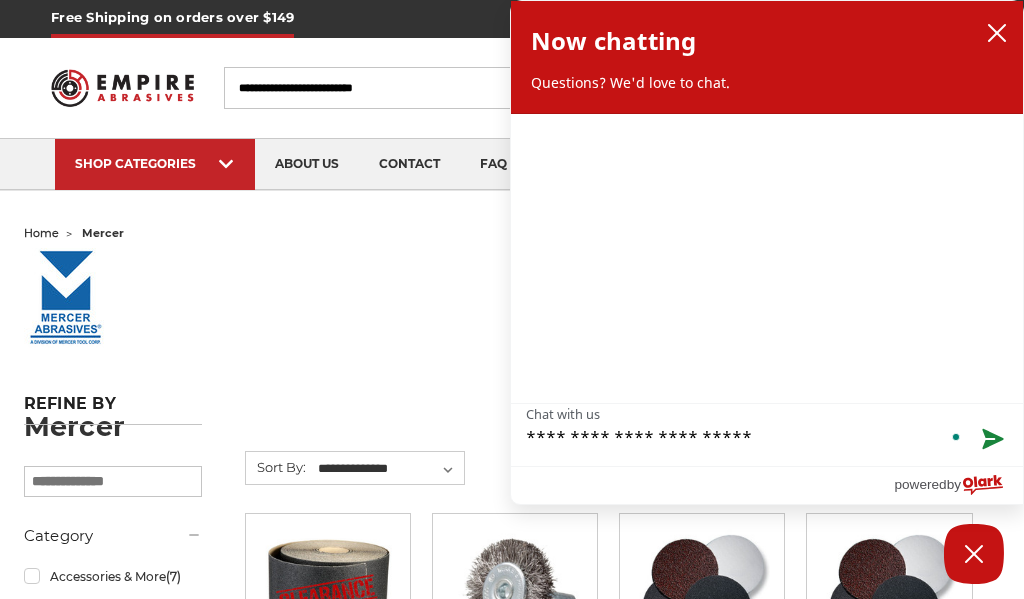 type on "**********" 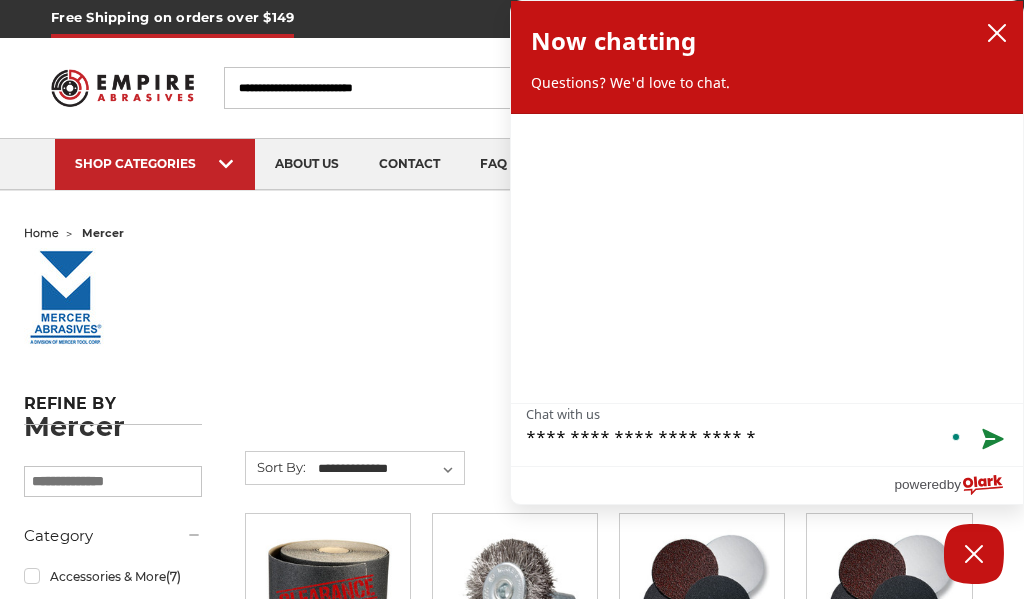 type on "**********" 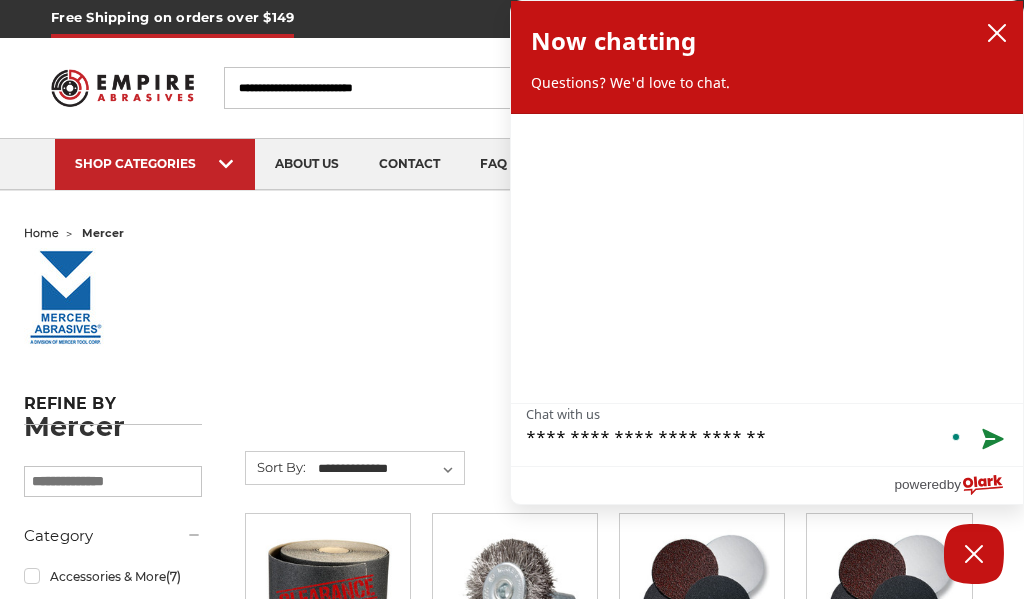 type on "**********" 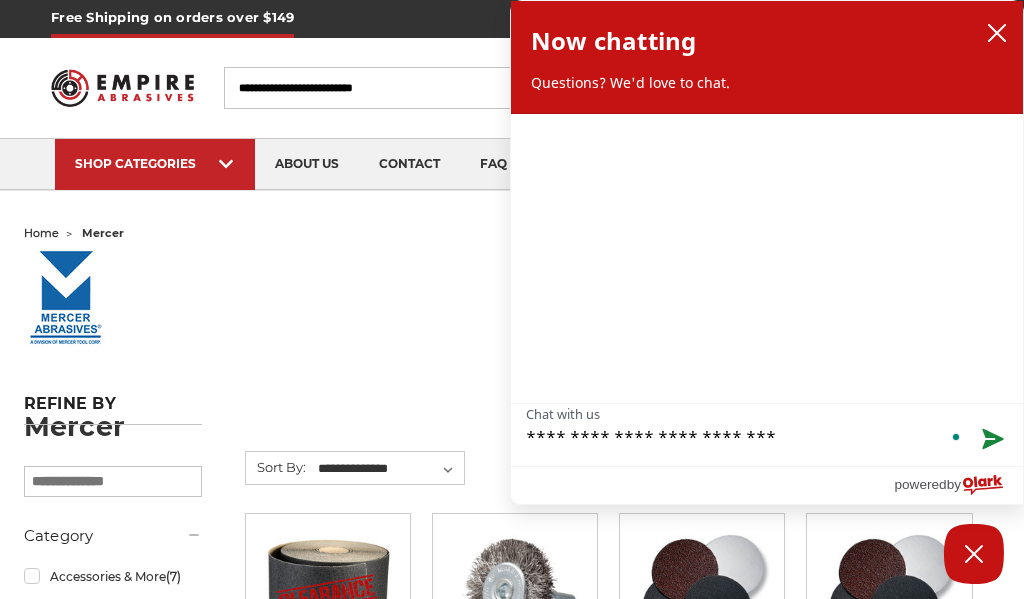 type on "**********" 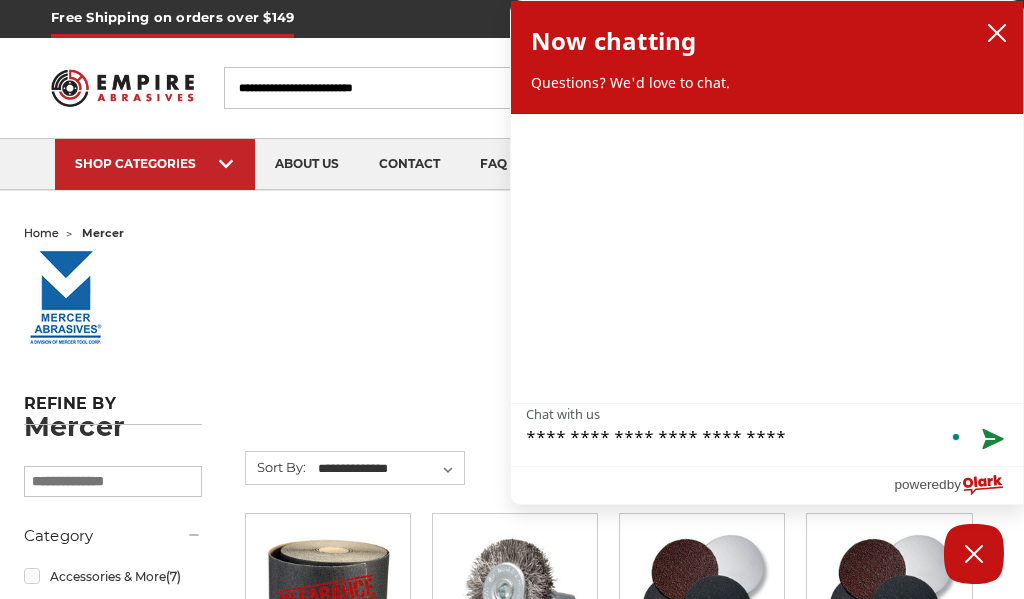 type on "**********" 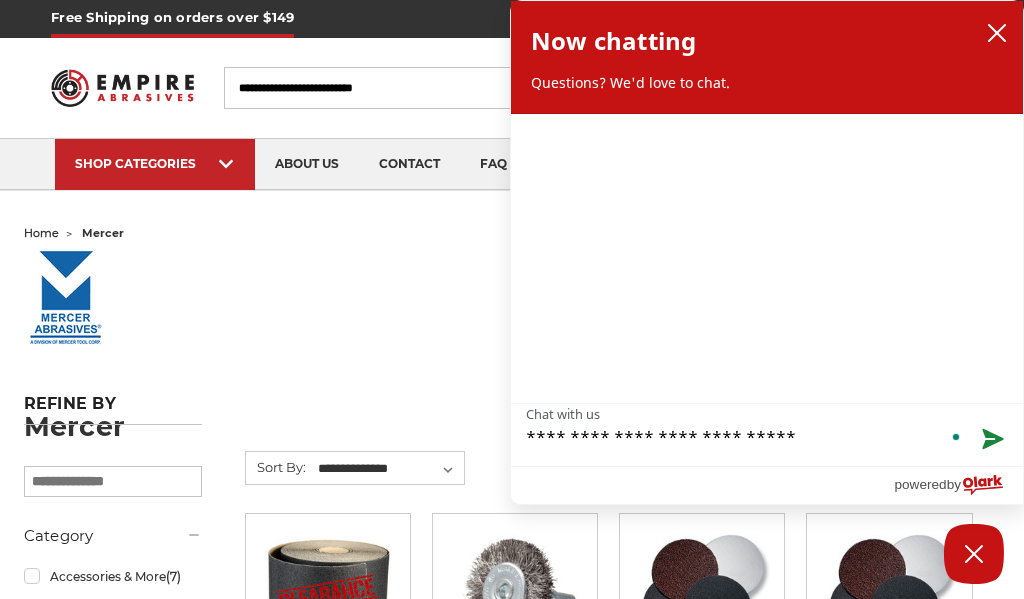 type on "**********" 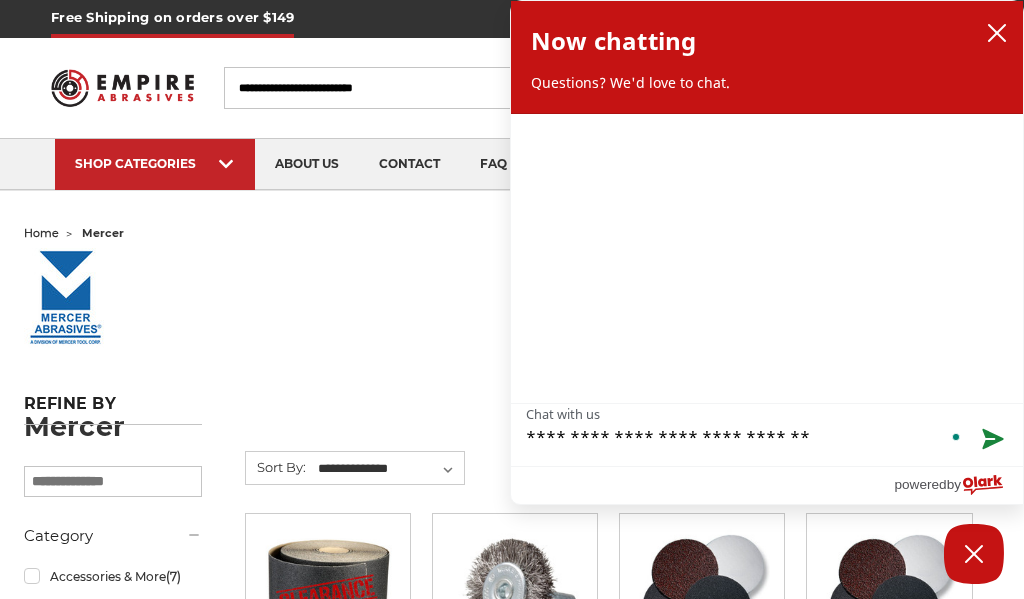 type on "**********" 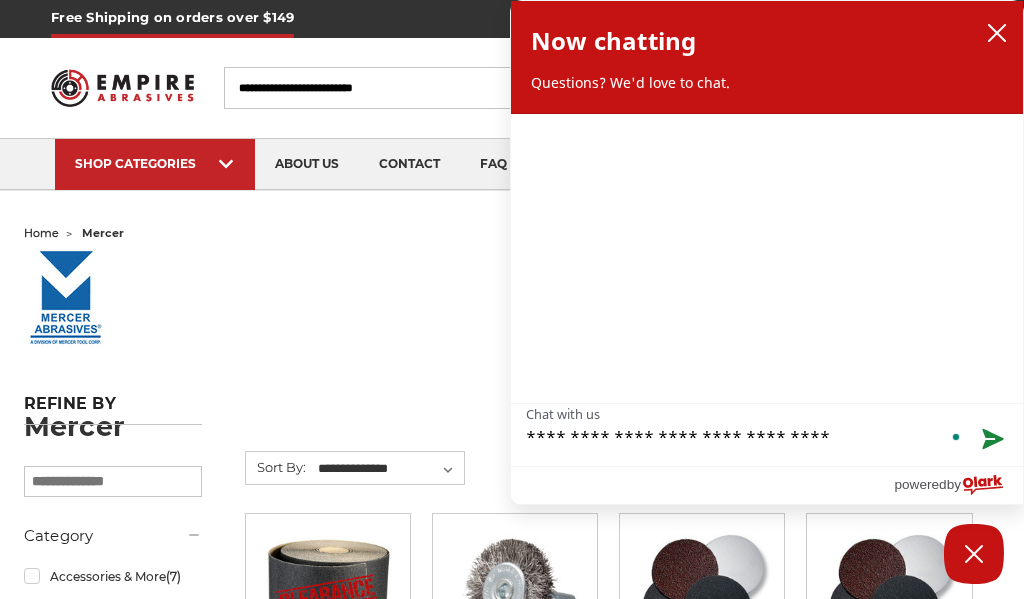 type on "**********" 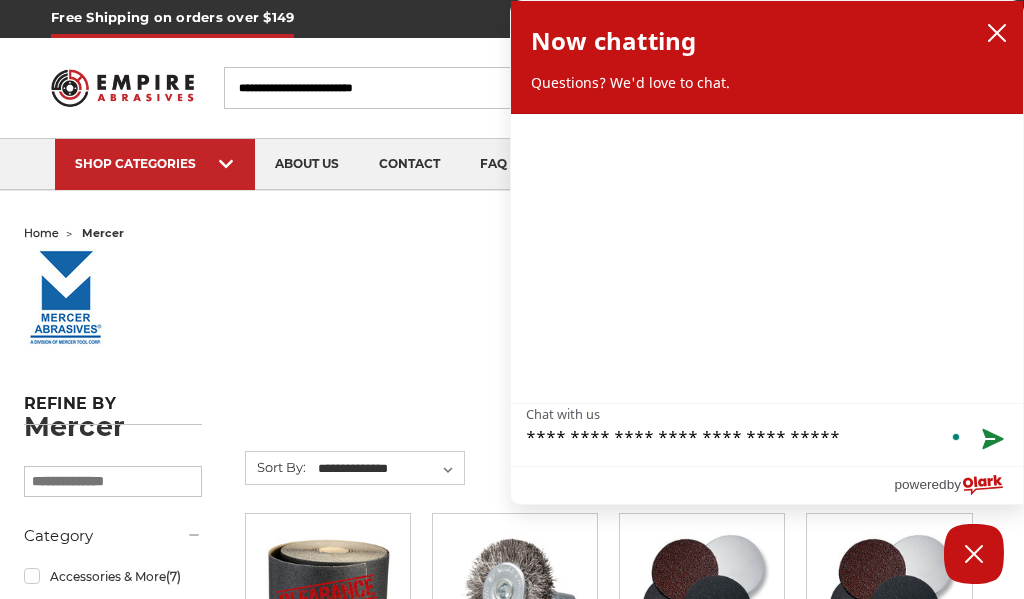 type on "**********" 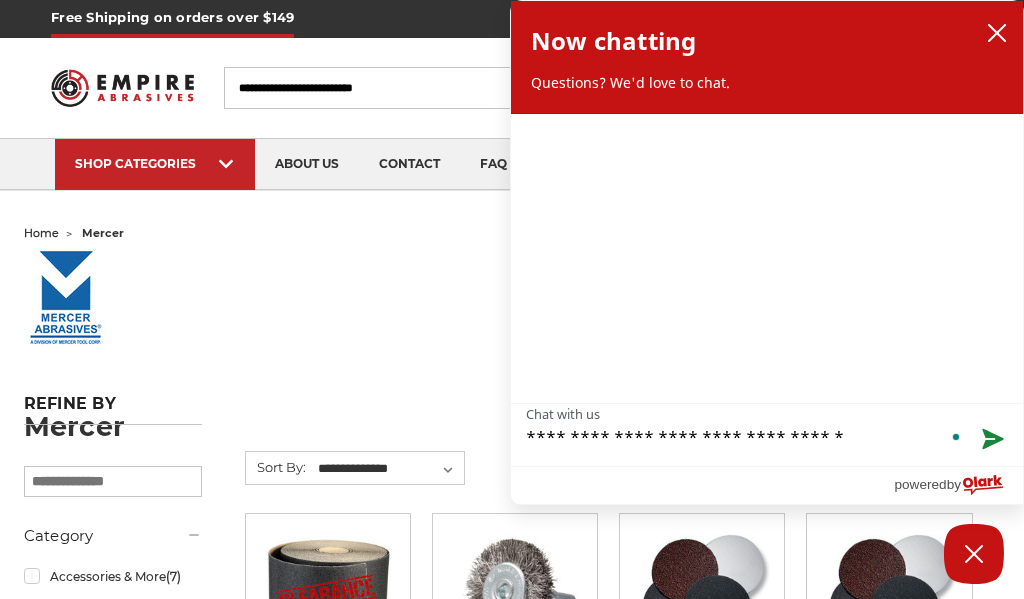 type on "**********" 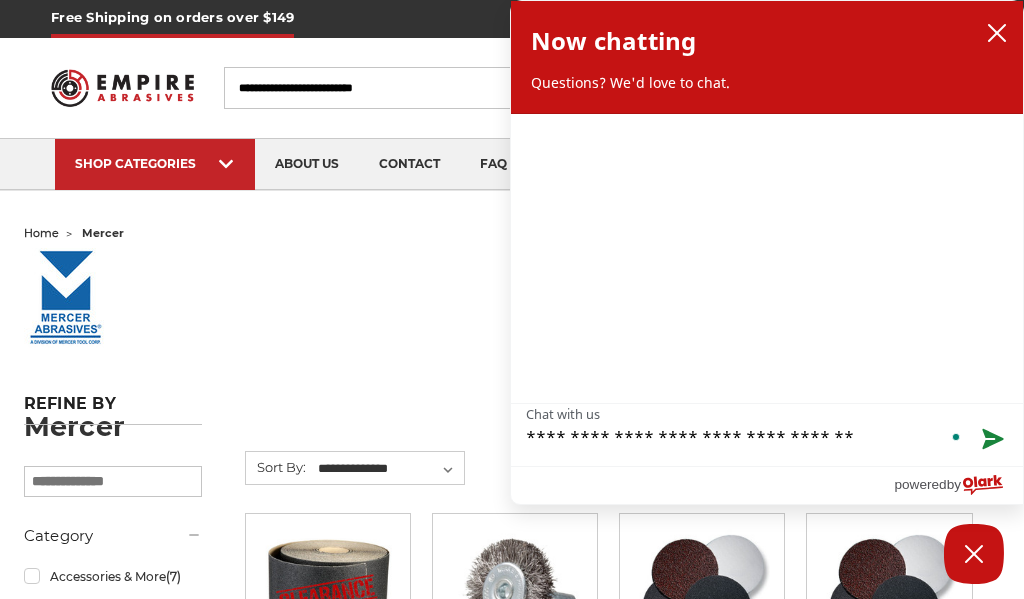 type on "**********" 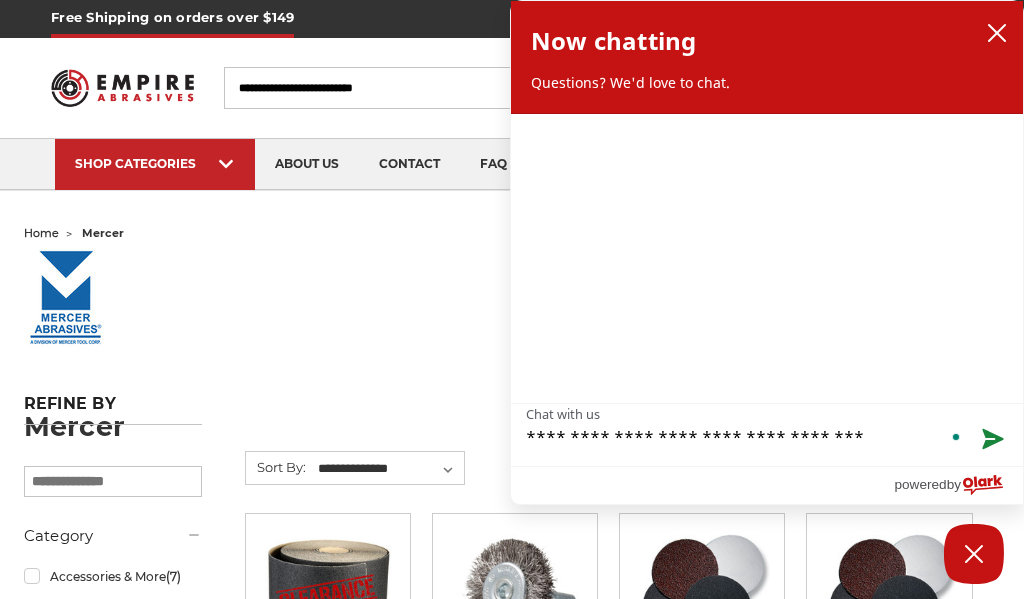 type on "**********" 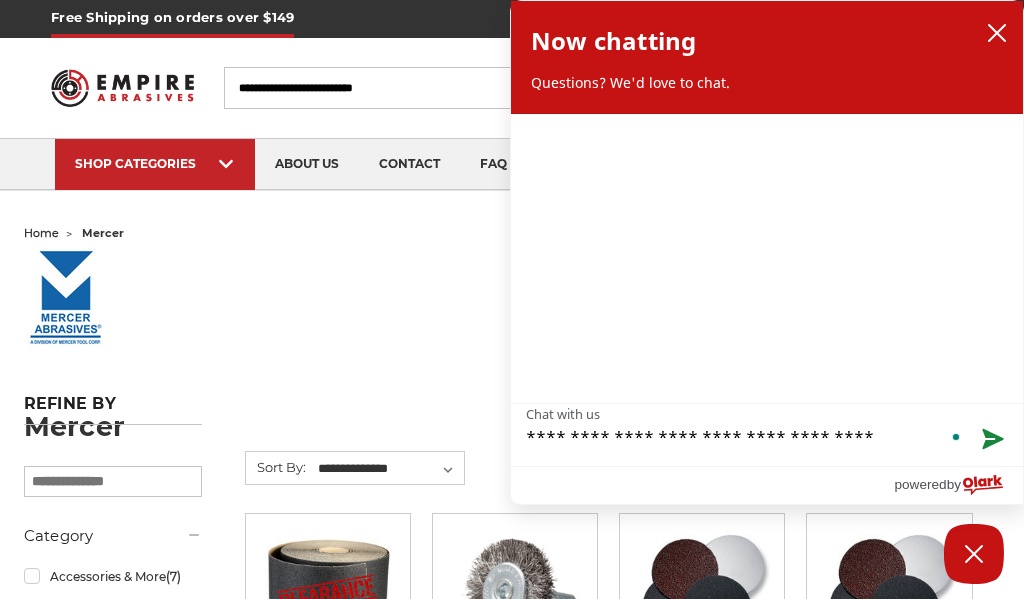 type on "**********" 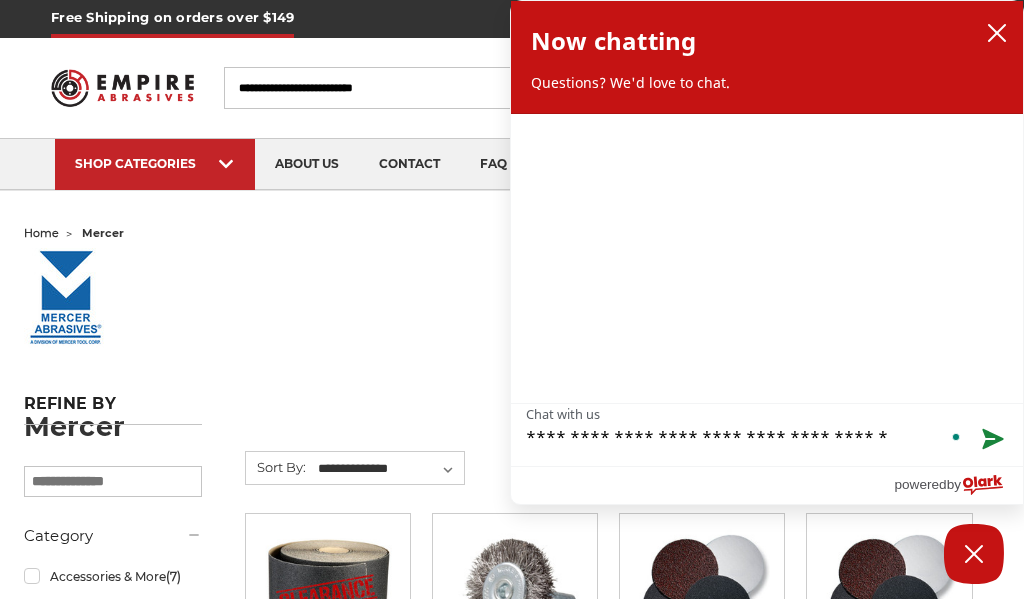 type on "**********" 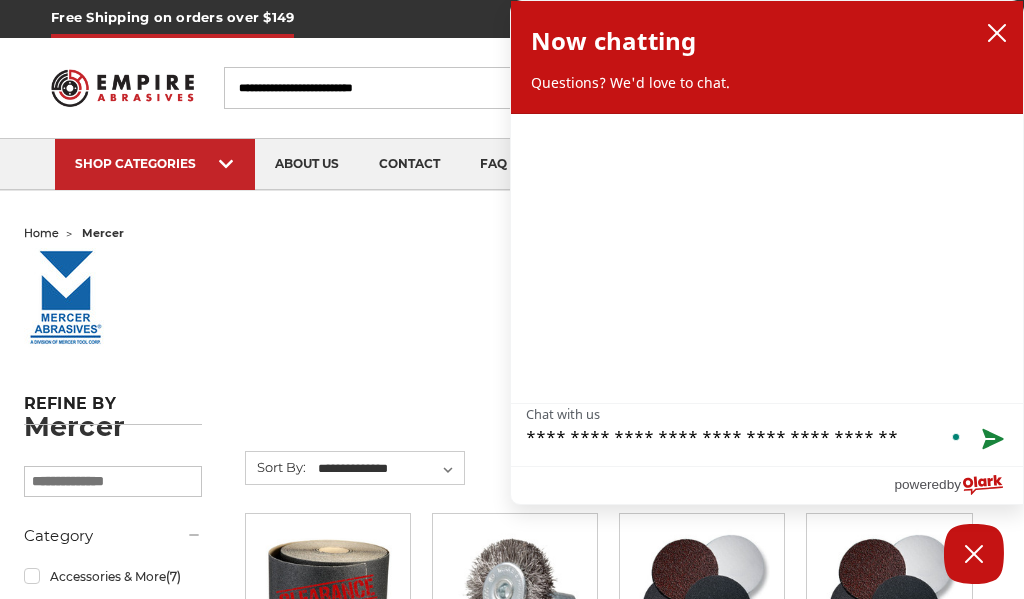 type on "**********" 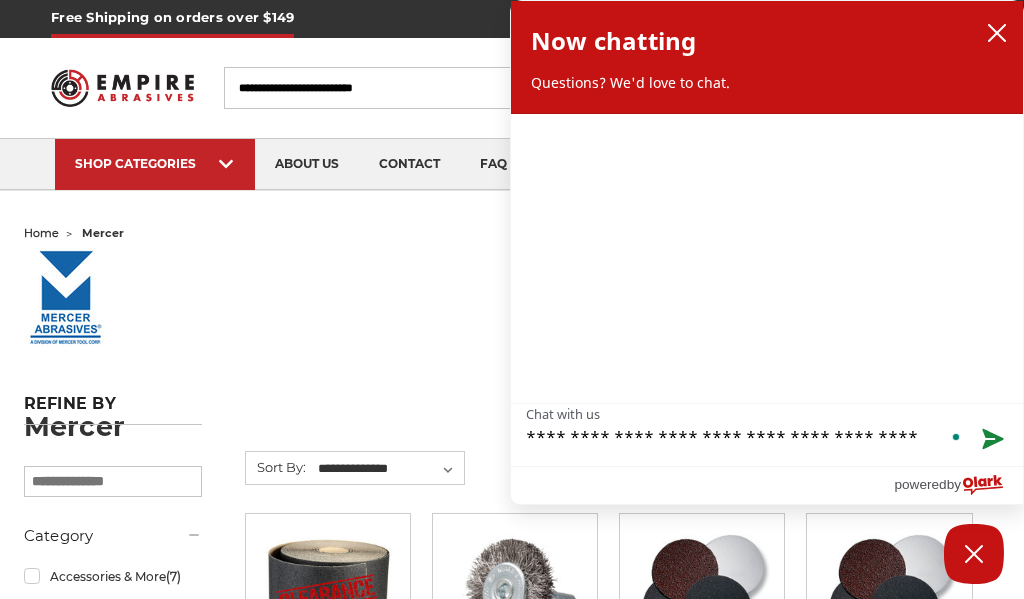 type on "**********" 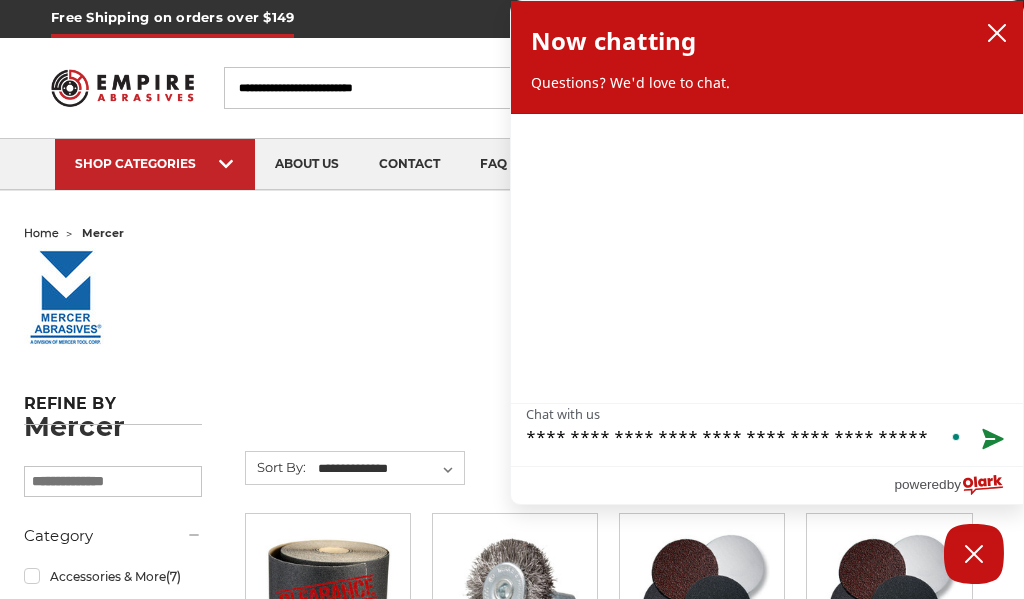 type on "**********" 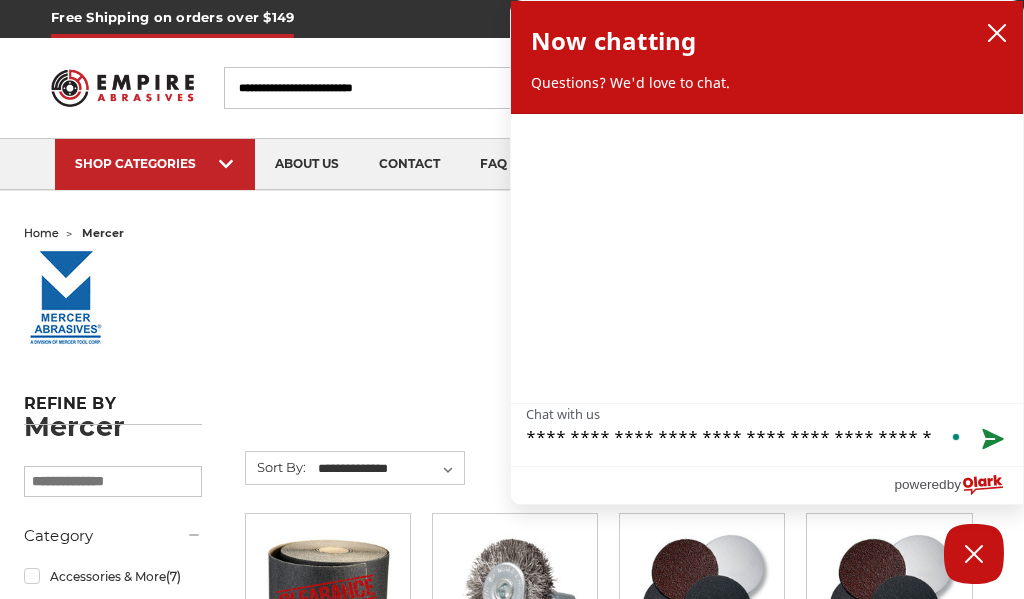 type on "**********" 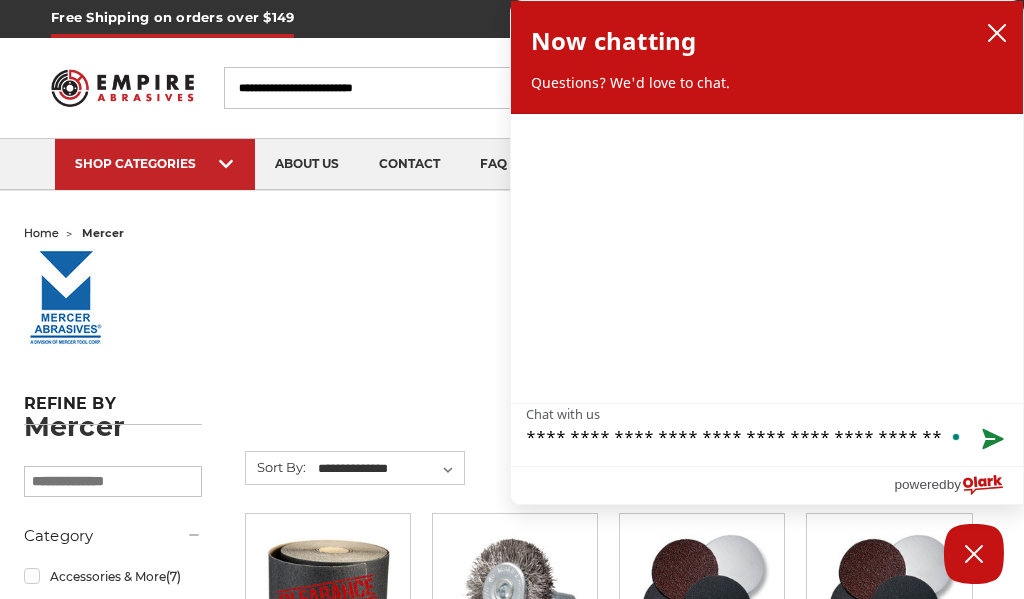 type on "**********" 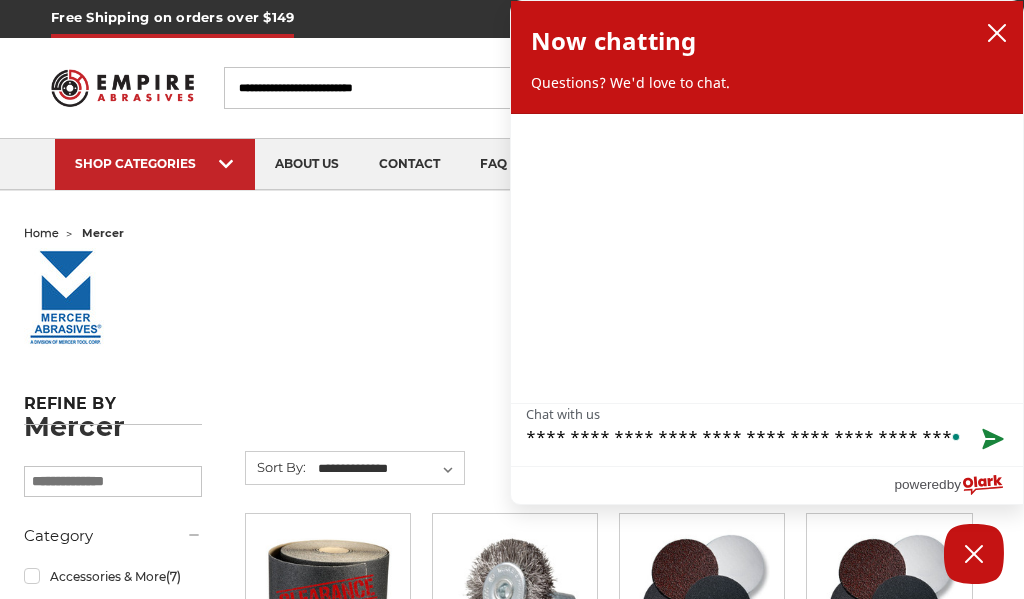 type on "**********" 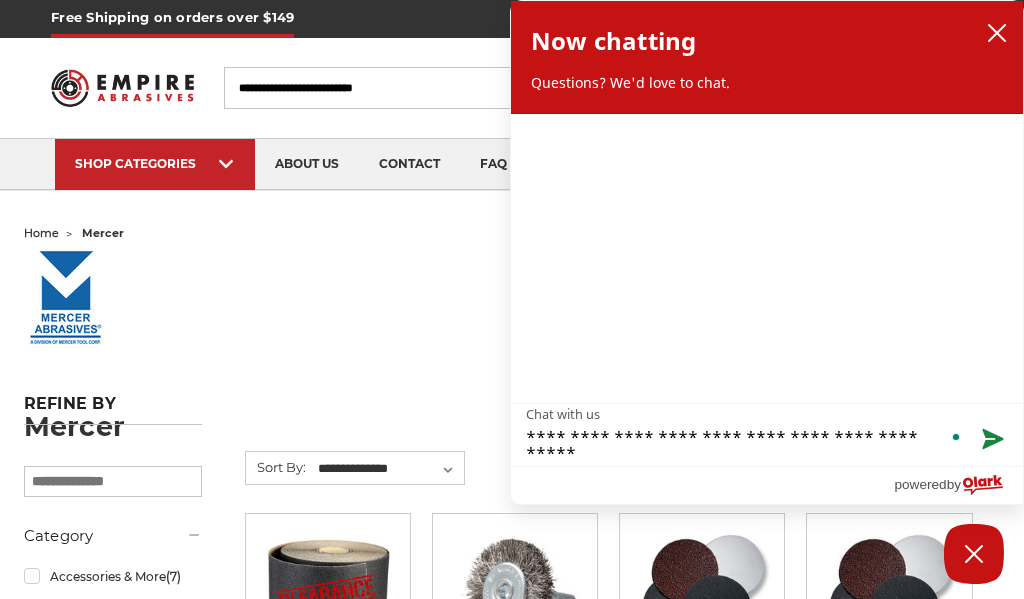 type on "**********" 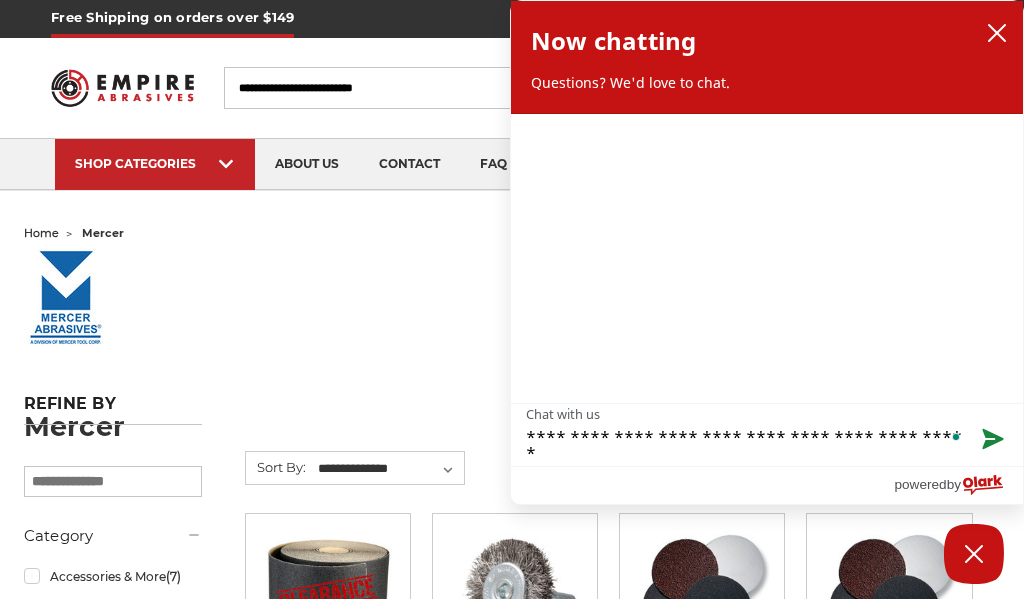 type on "**********" 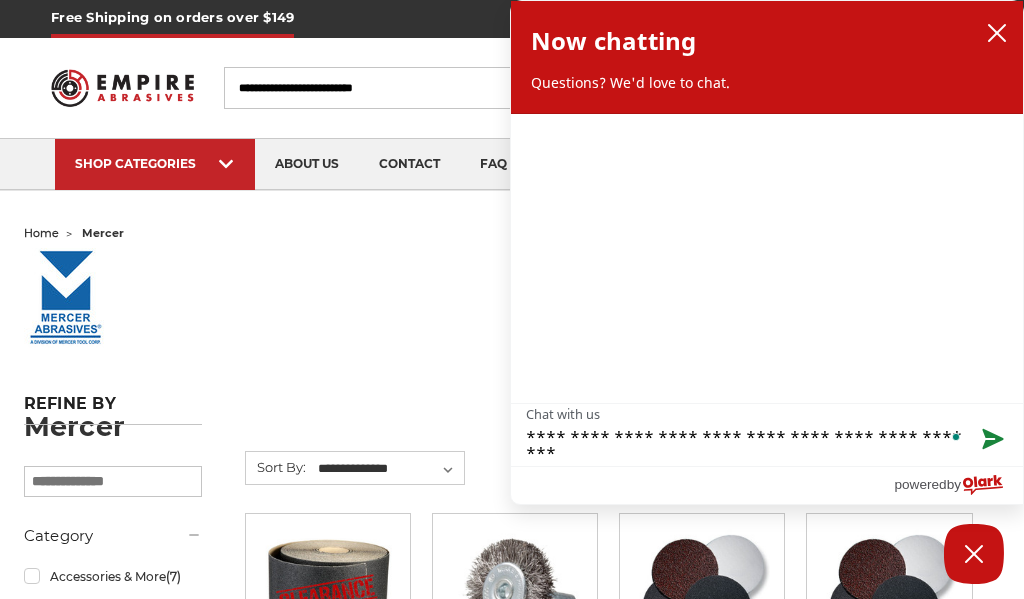 type on "**********" 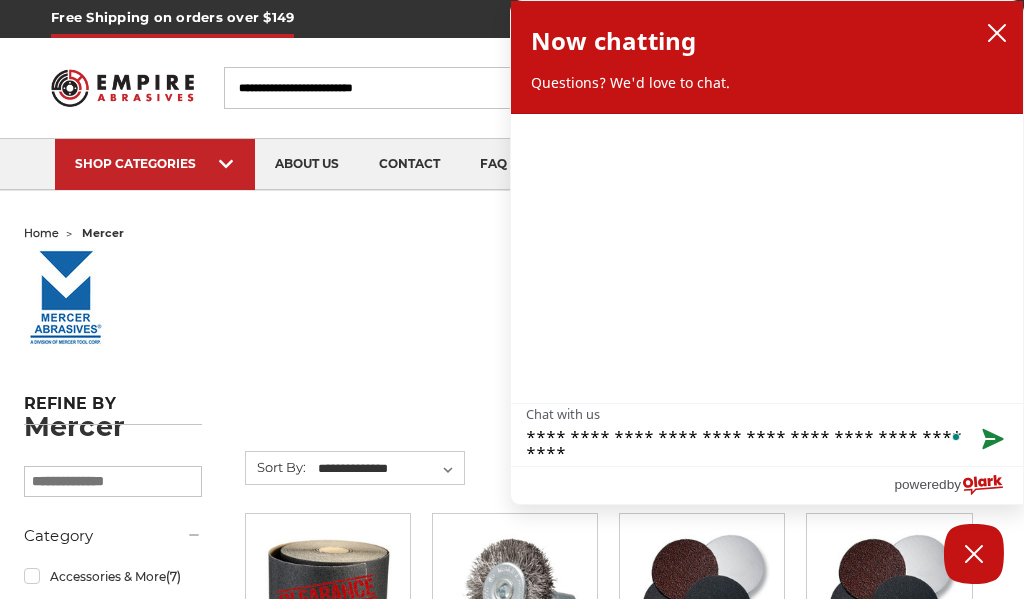 type on "**********" 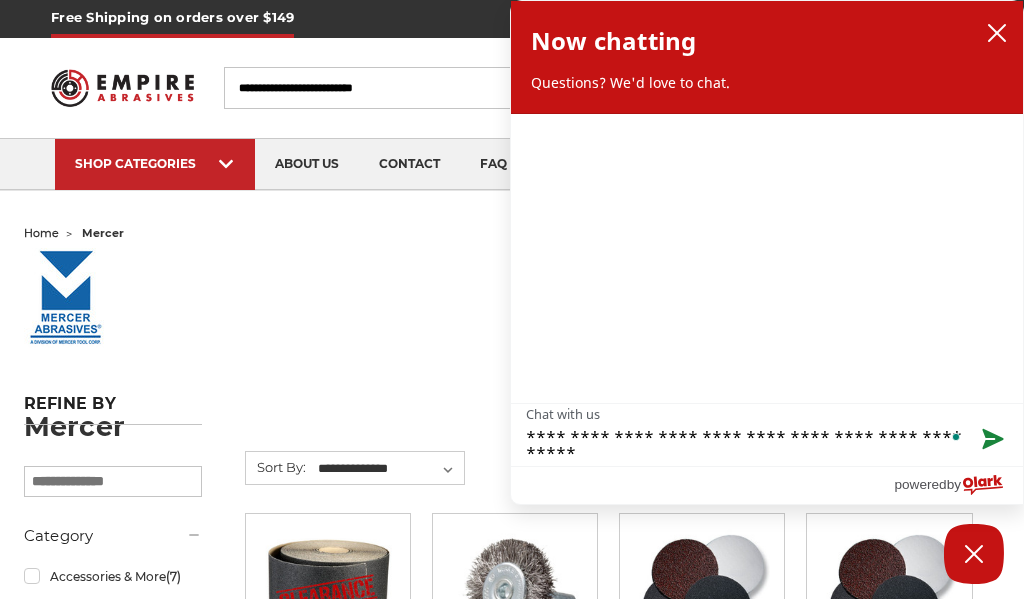 type on "**********" 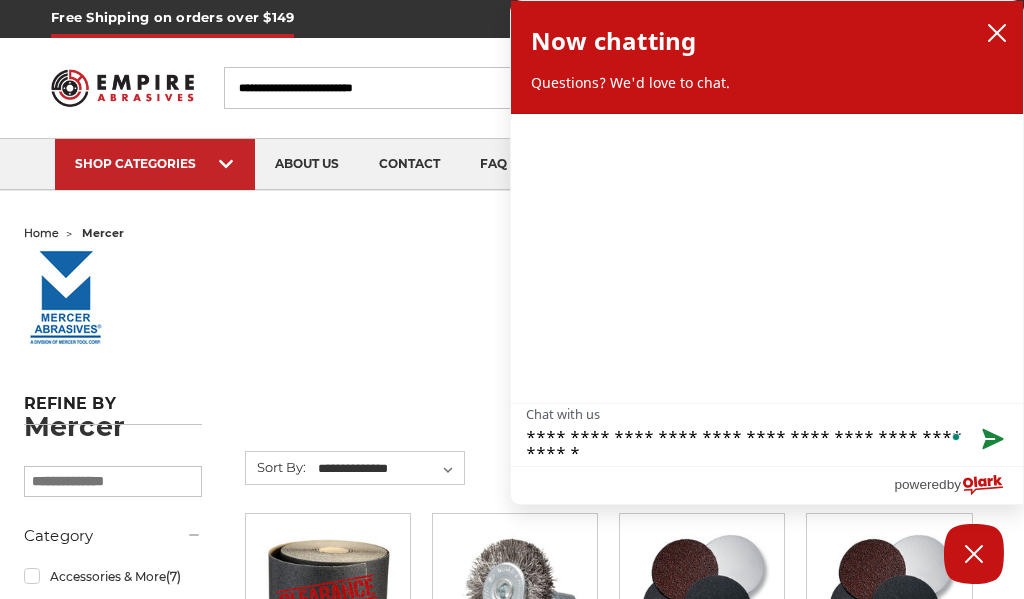 type on "**********" 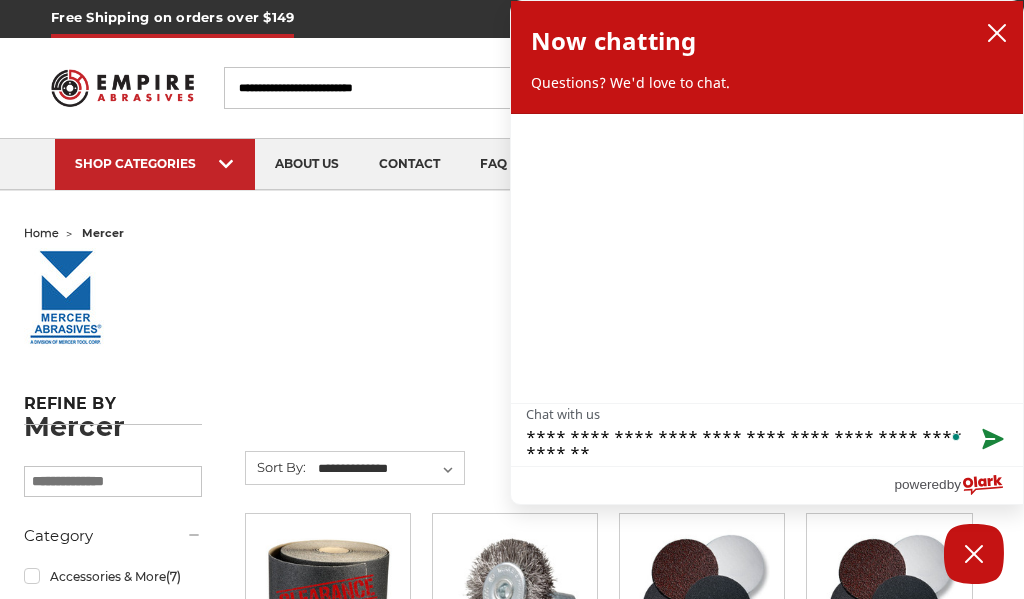 type on "**********" 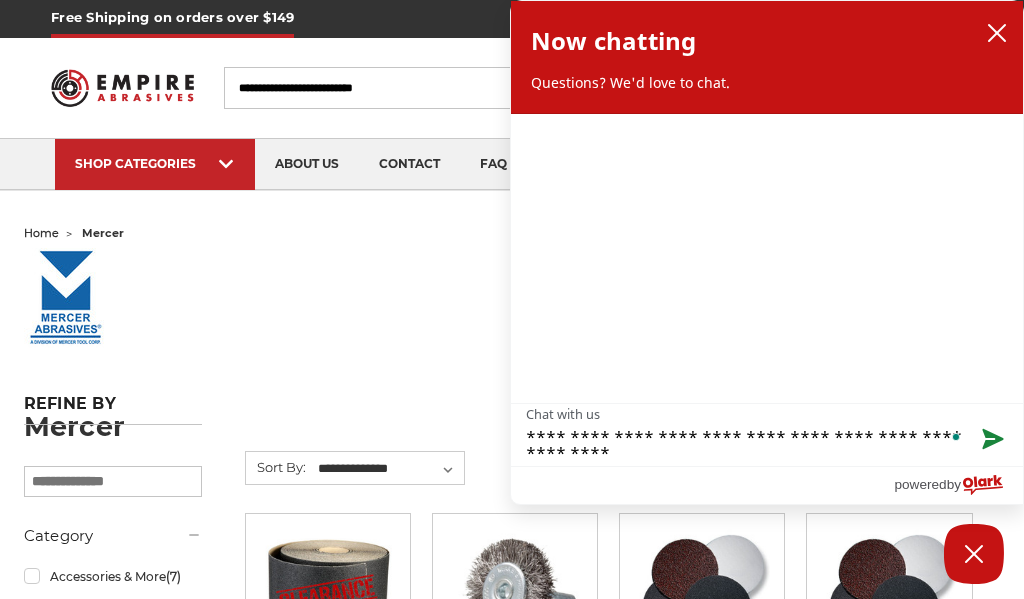 type on "**********" 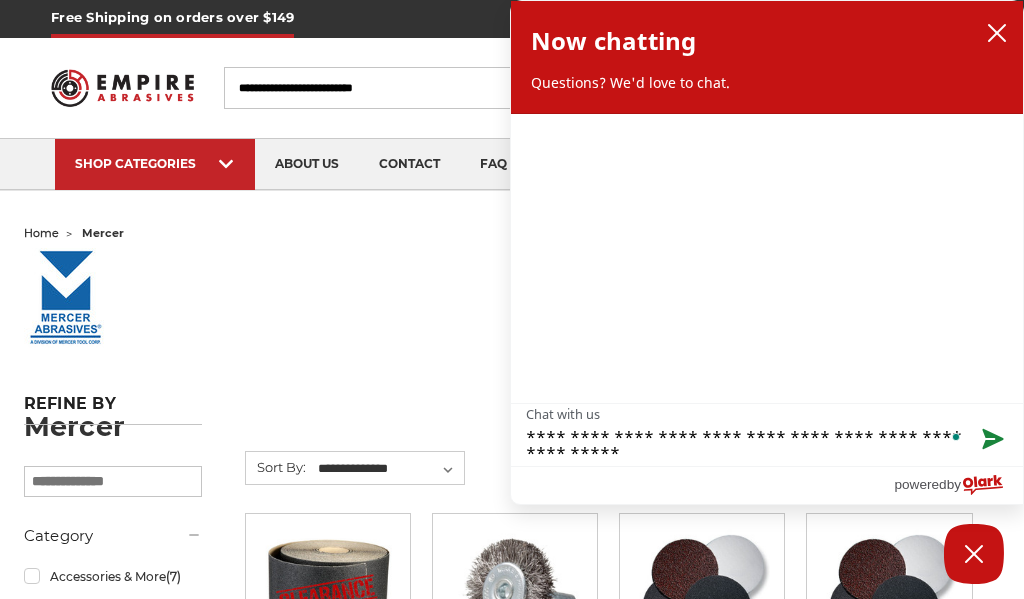 type on "**********" 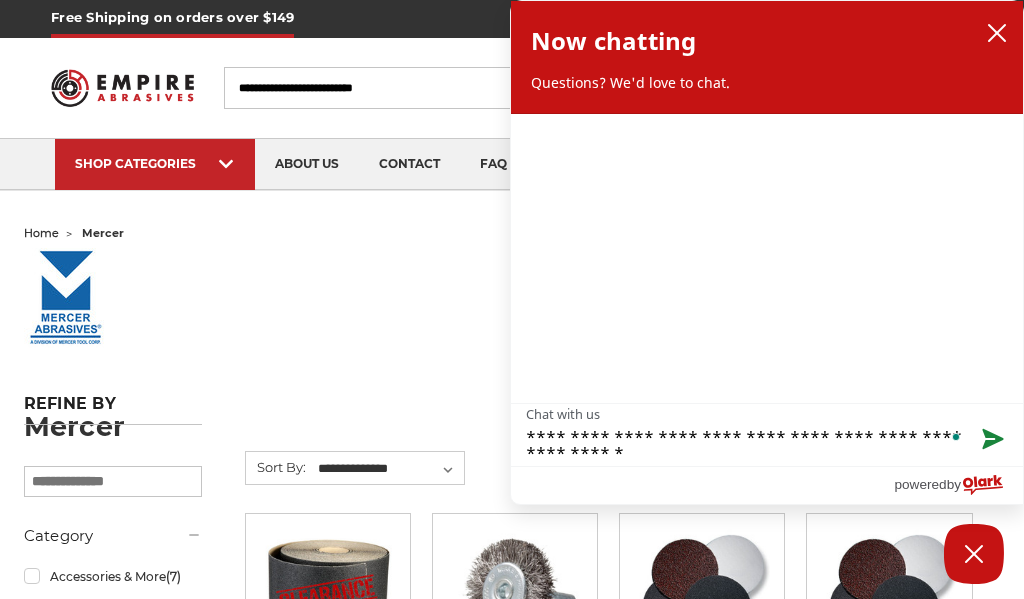 type on "**********" 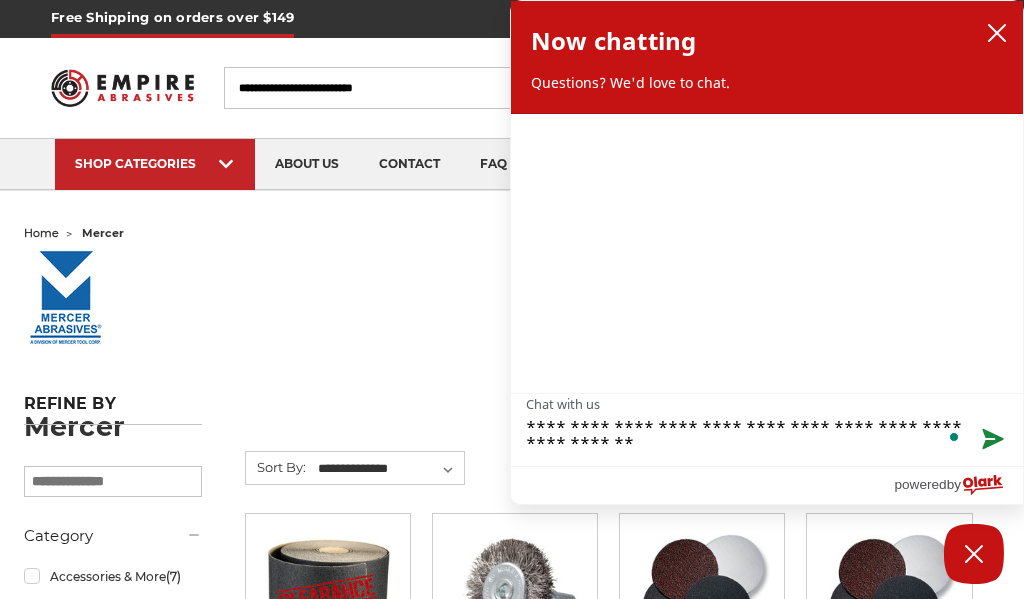 type on "**********" 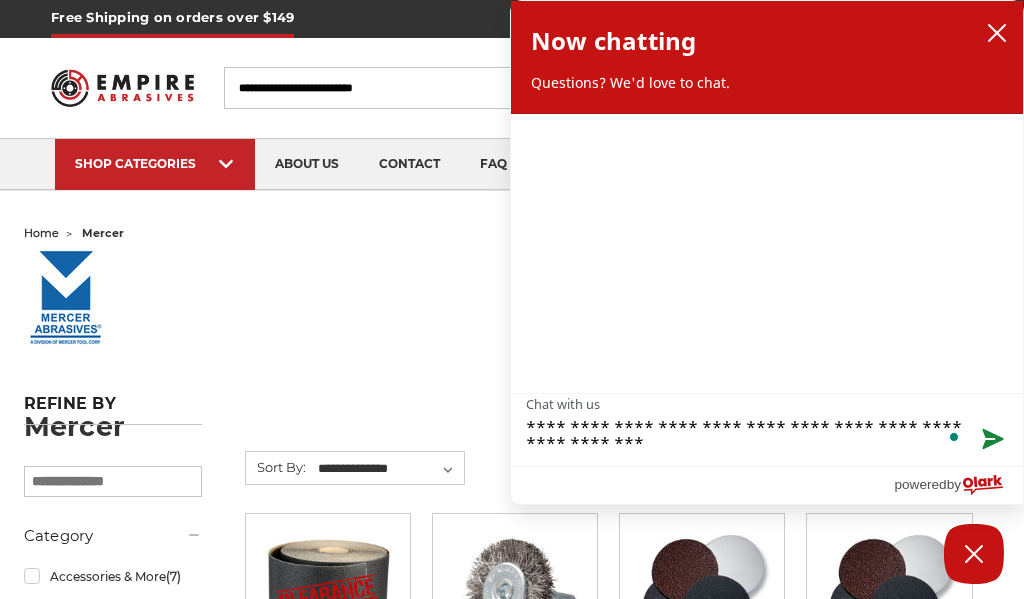 type on "**********" 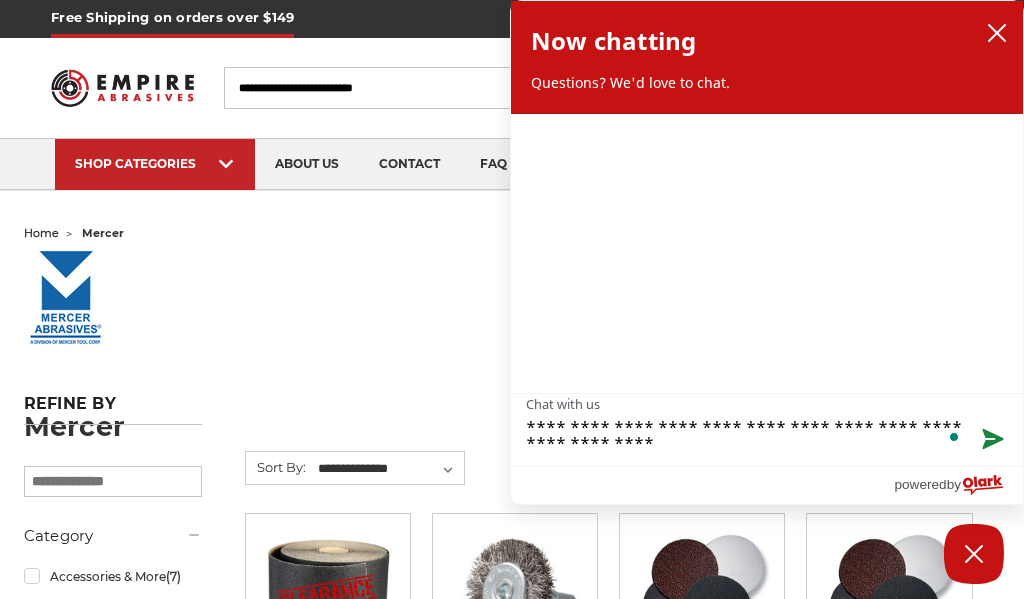 type on "**********" 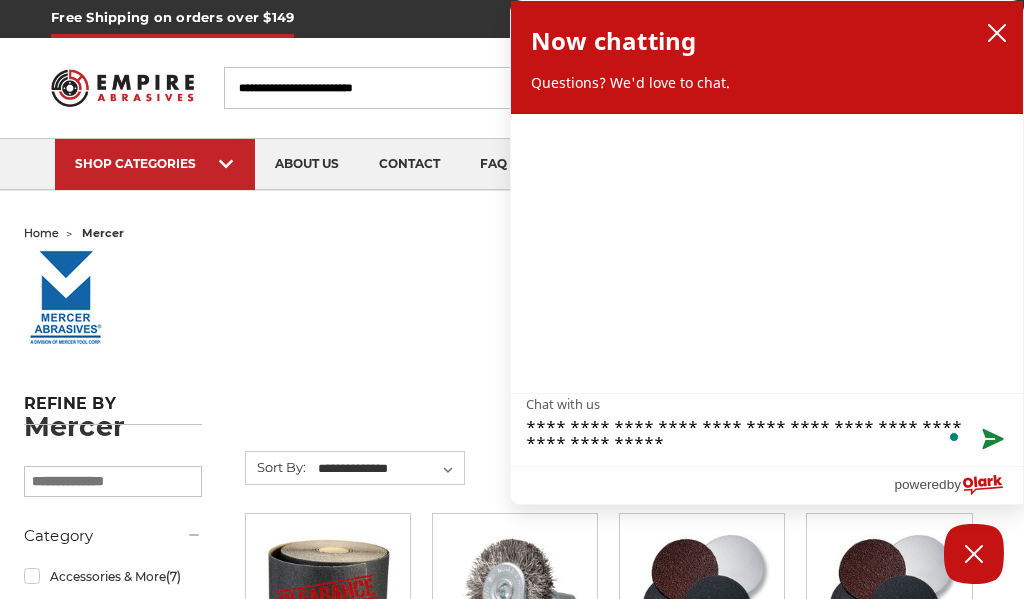 type on "**********" 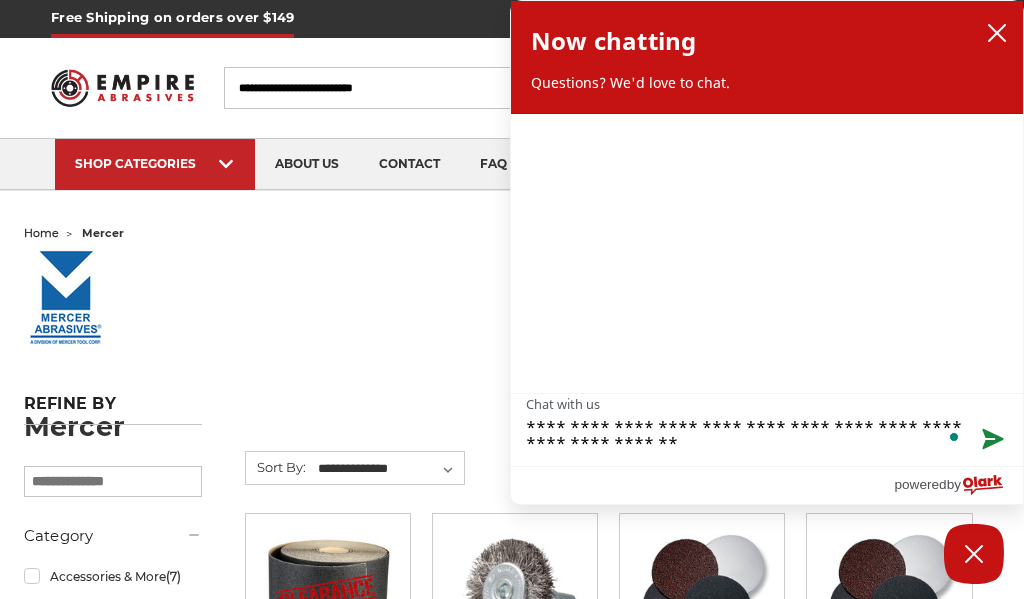 type on "**********" 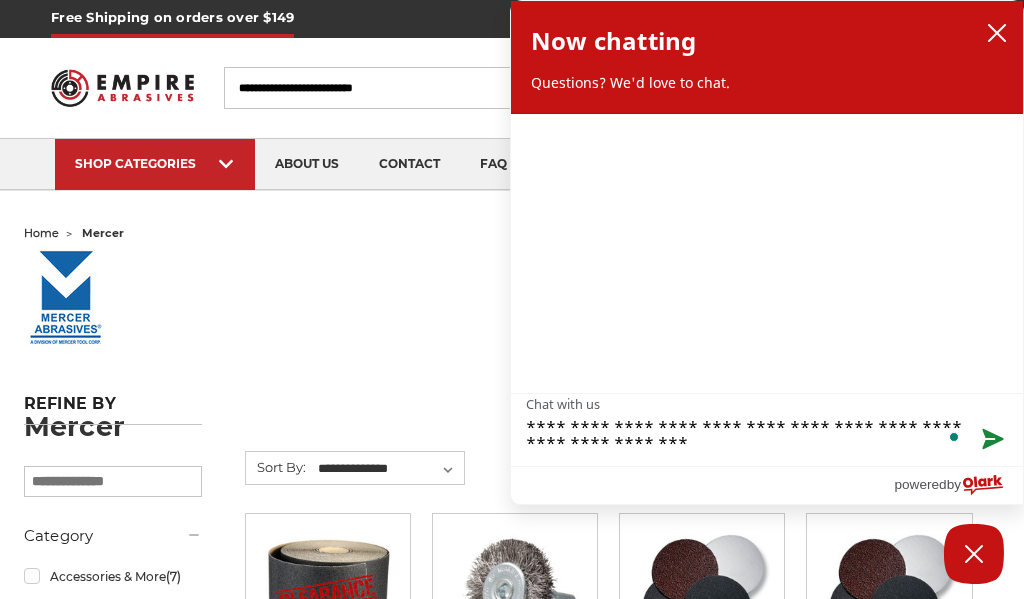 type on "**********" 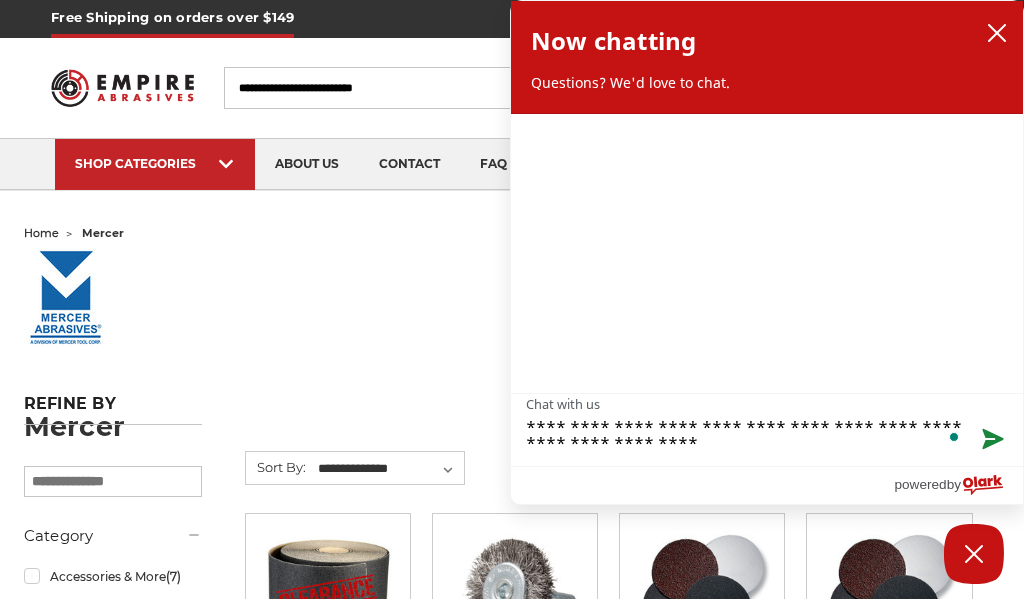 type on "**********" 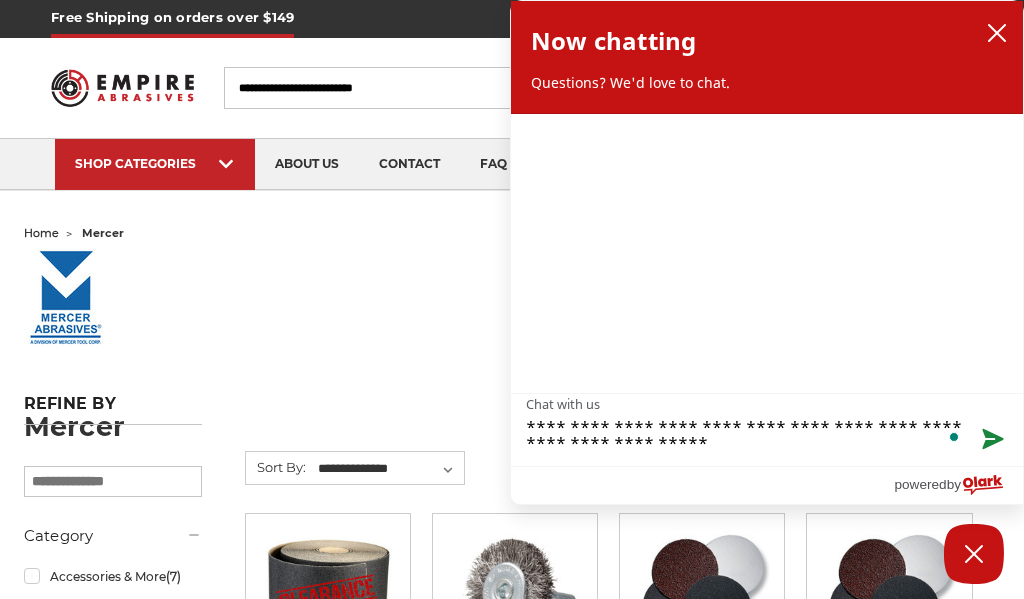 type on "**********" 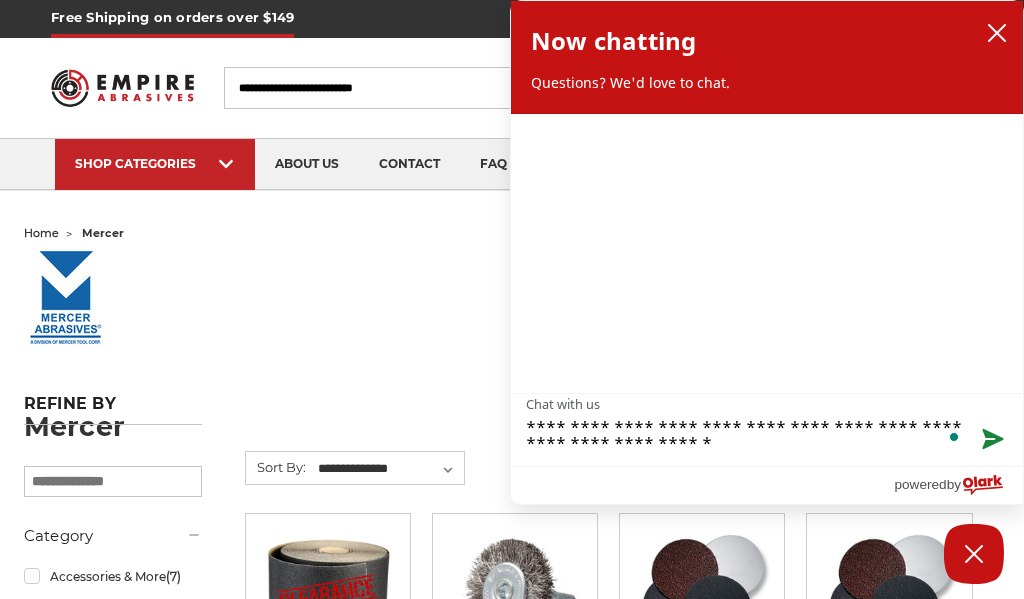 type on "**********" 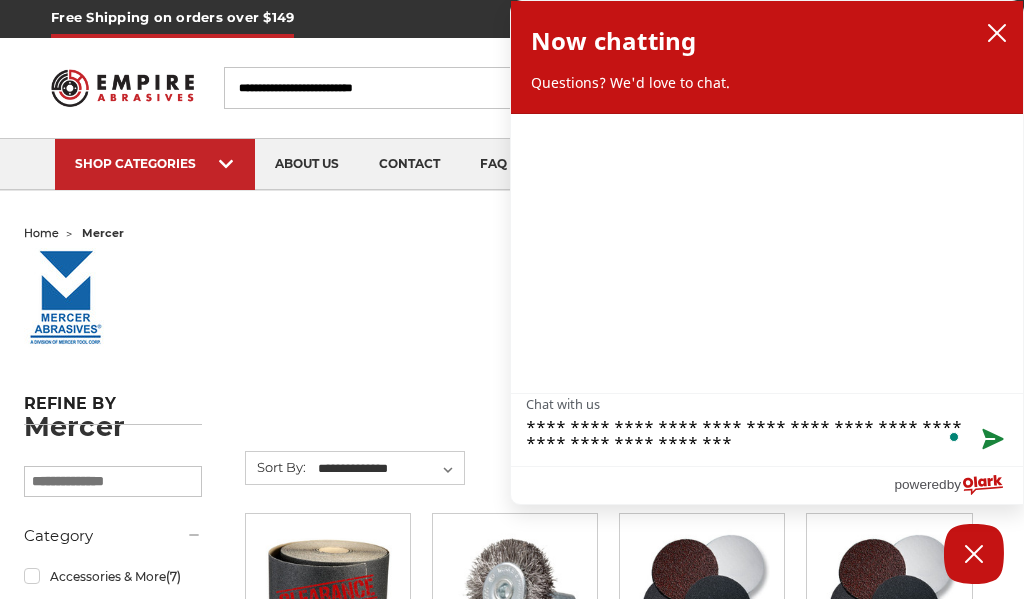 type on "**********" 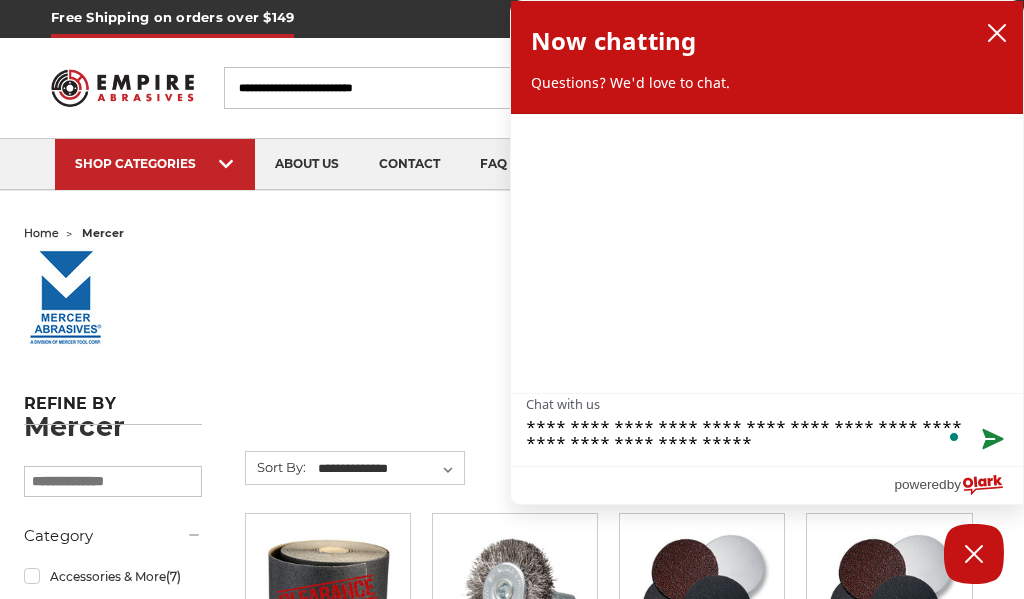 type on "**********" 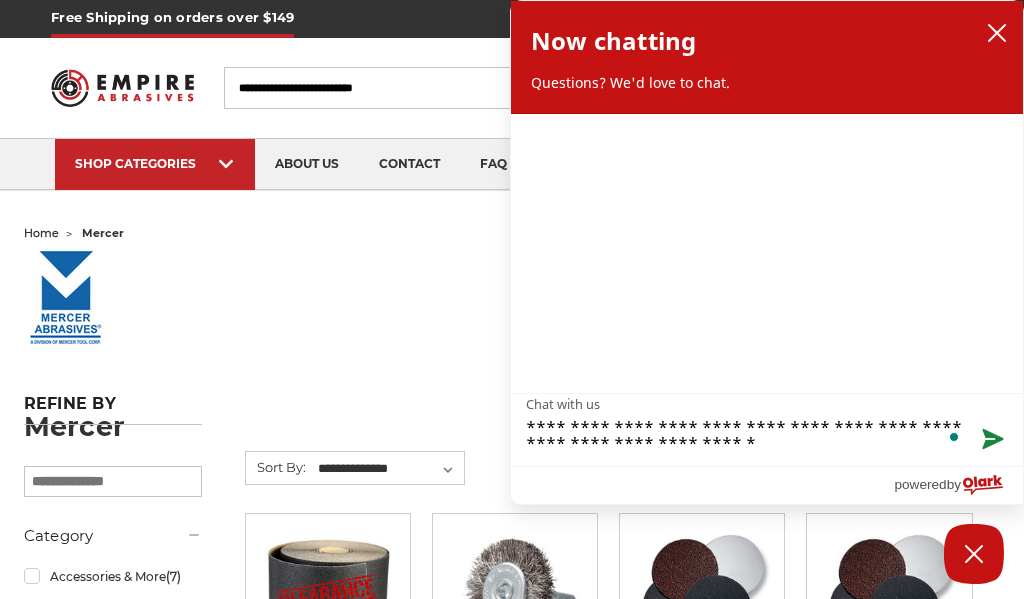 type on "**********" 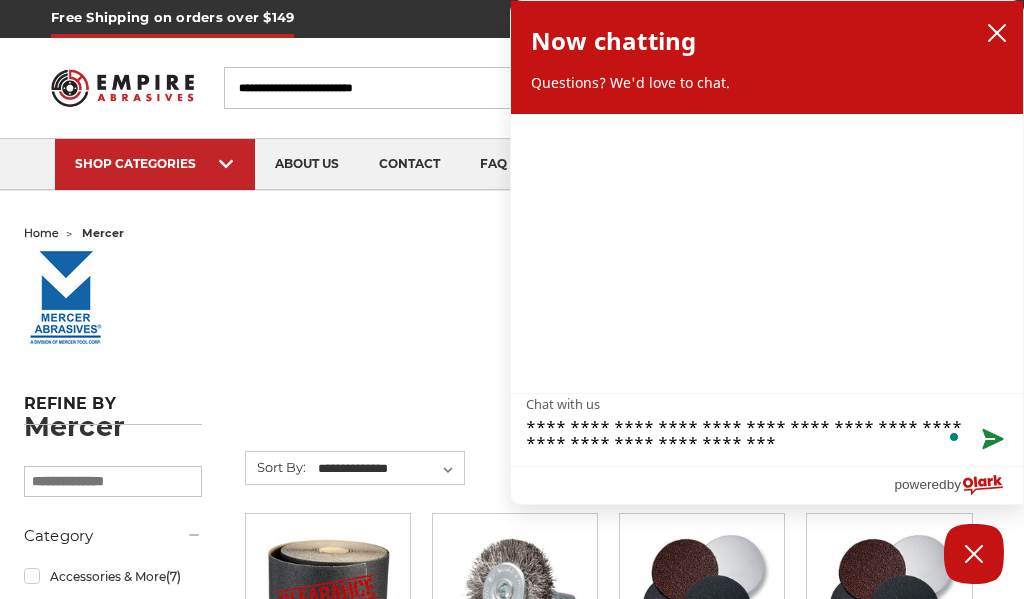 type on "**********" 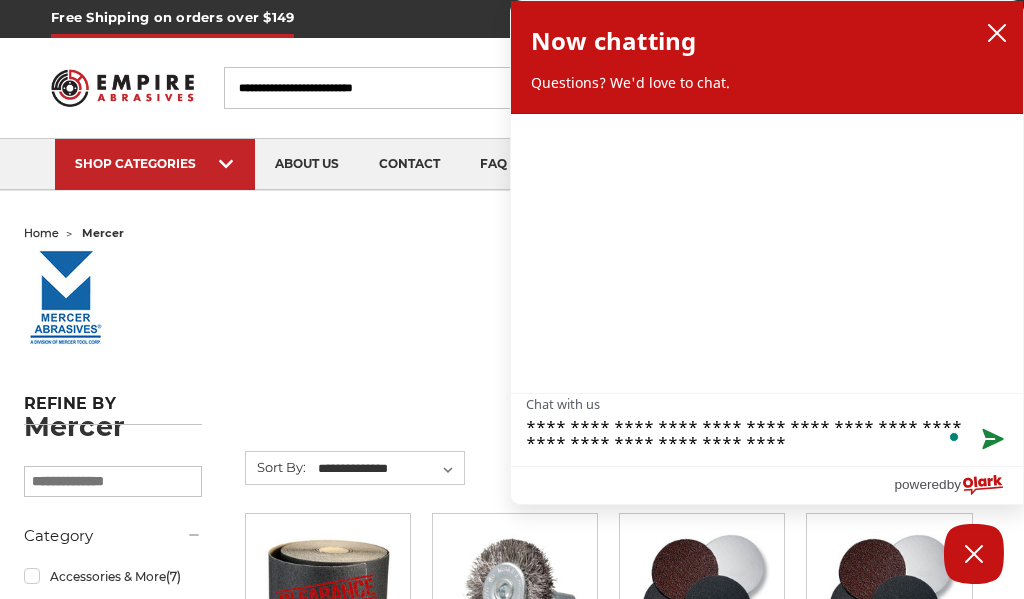 type on "**********" 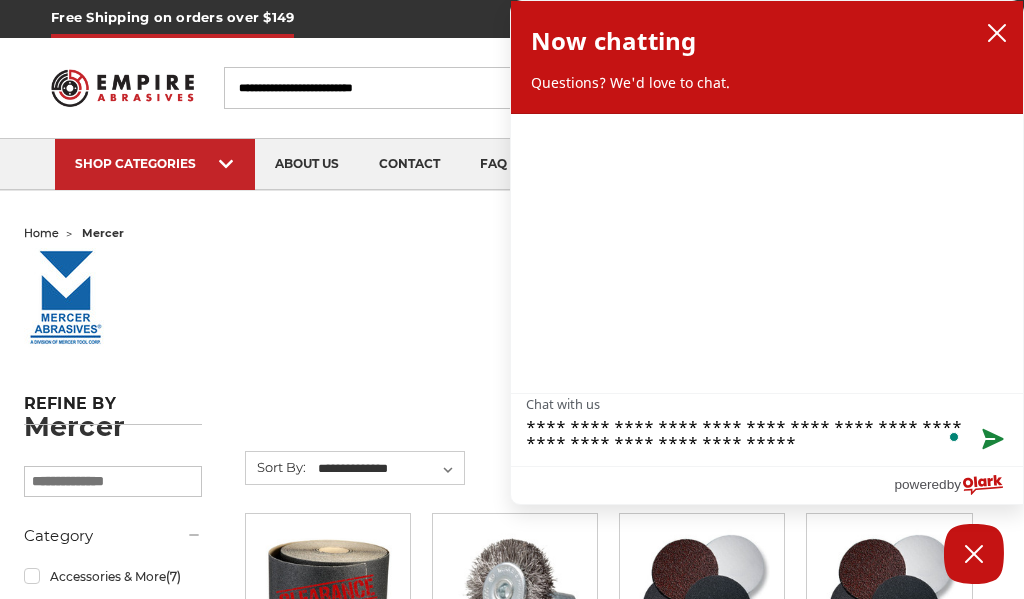 type on "**********" 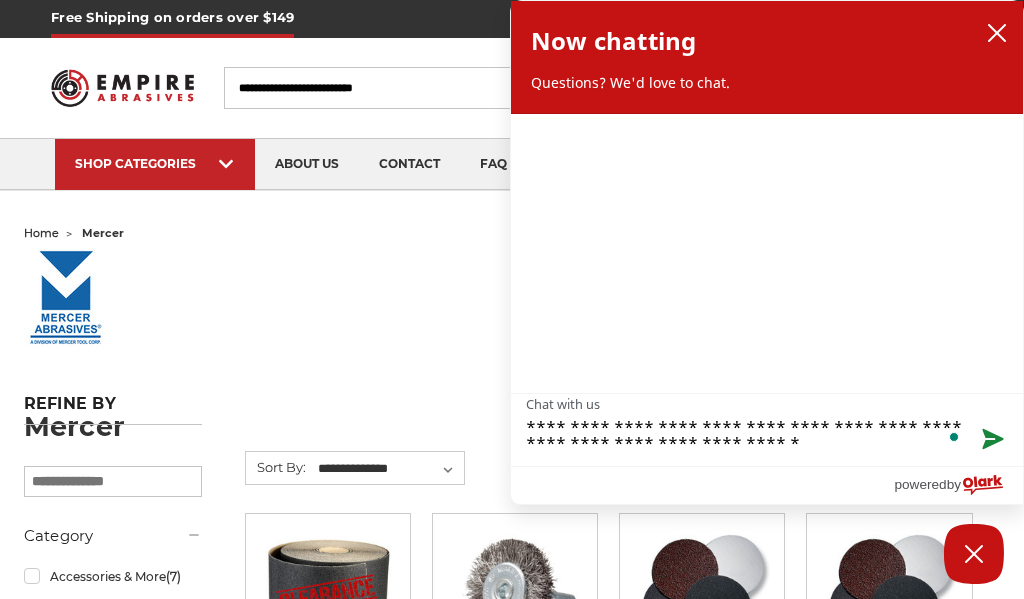 type on "**********" 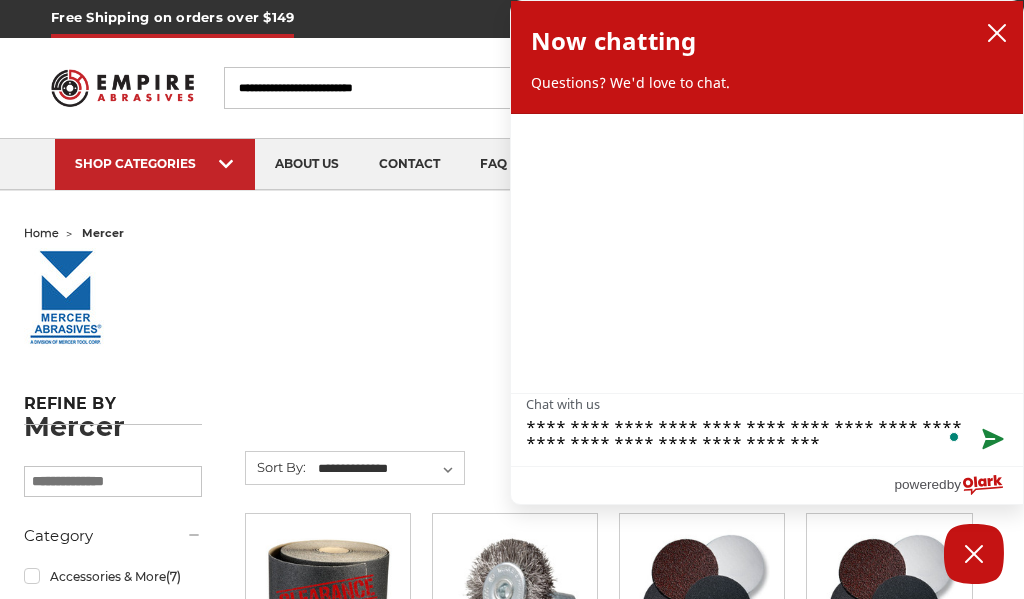 type on "**********" 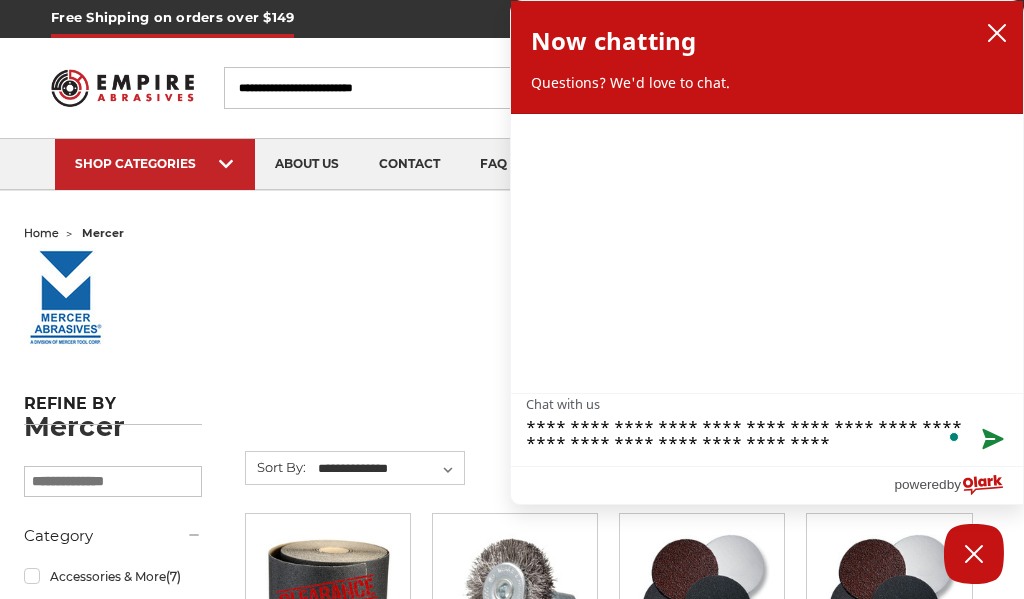 type on "**********" 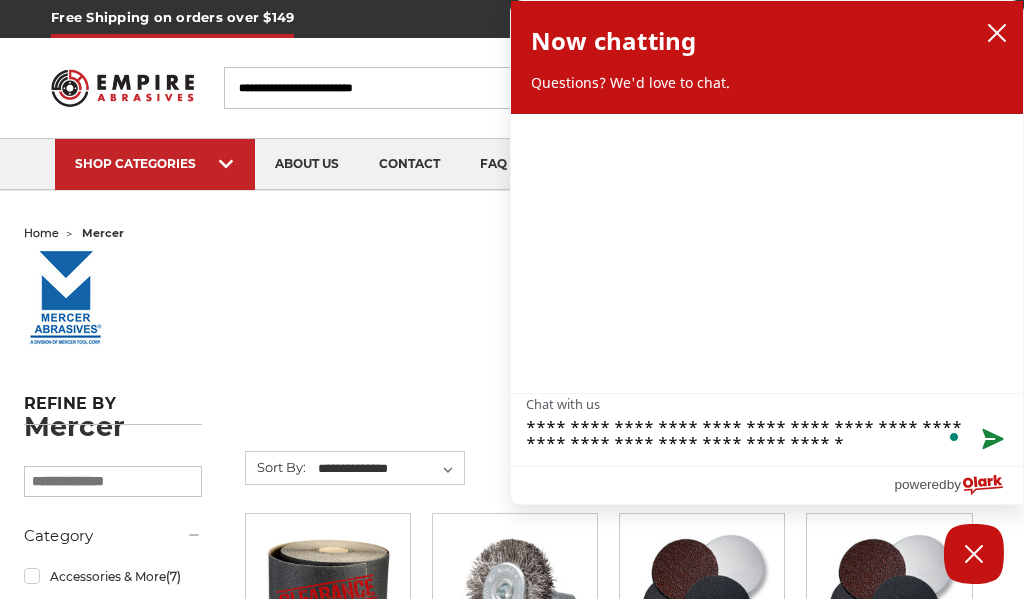 type on "**********" 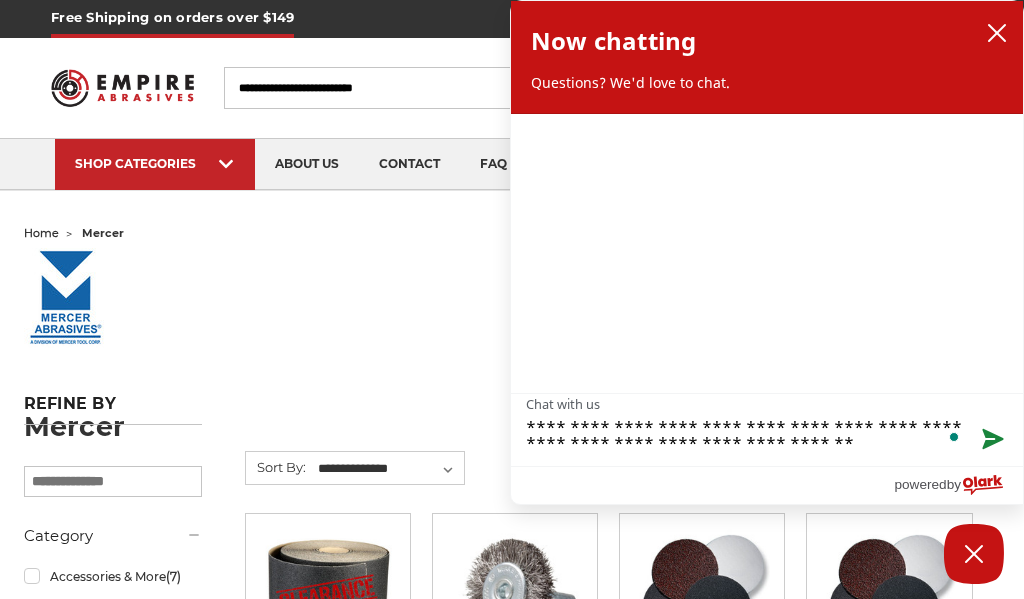 type on "**********" 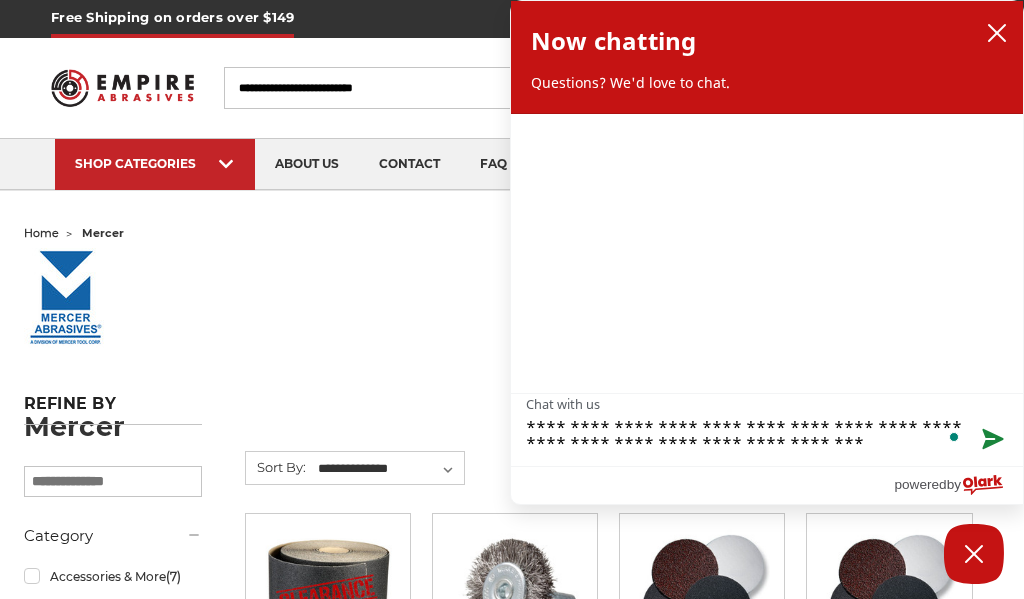 type on "**********" 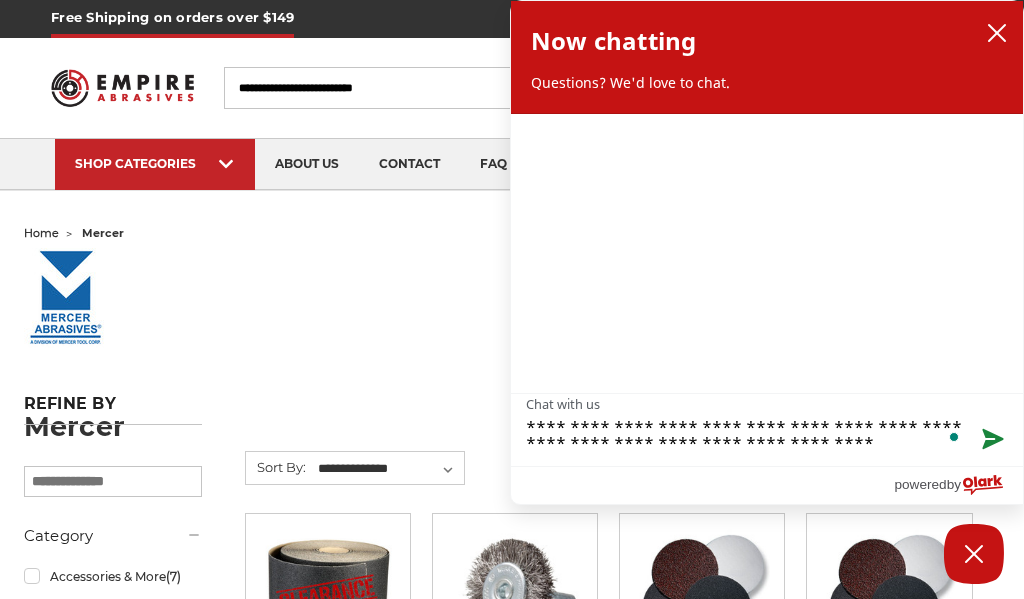 type on "**********" 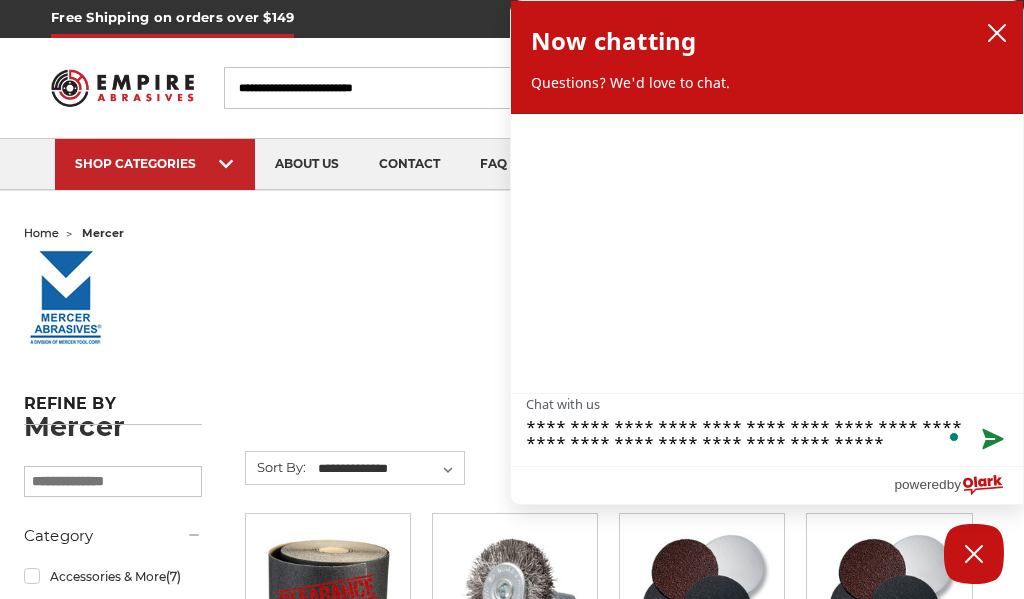 type on "**********" 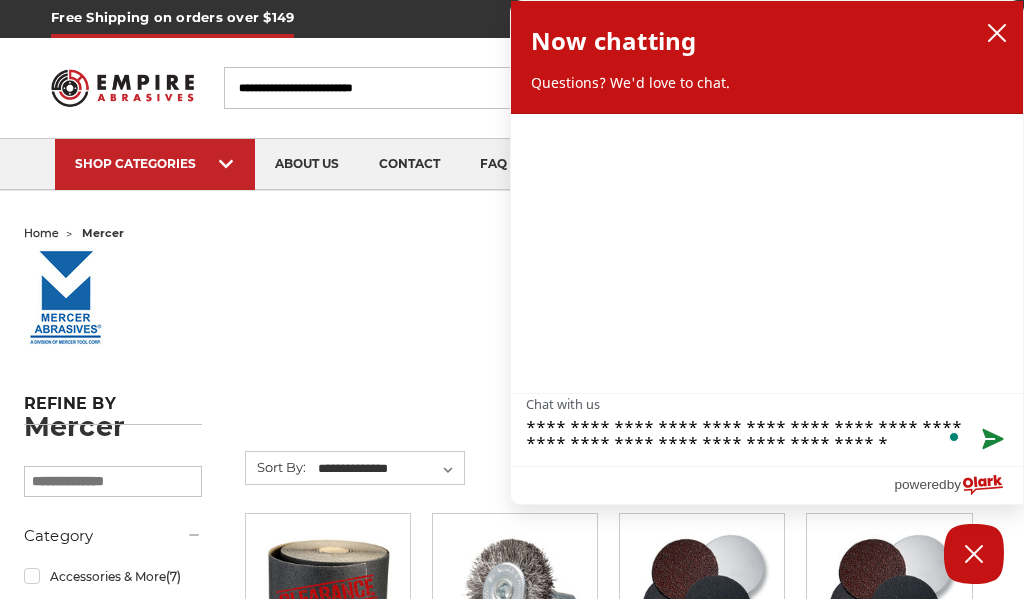type on "**********" 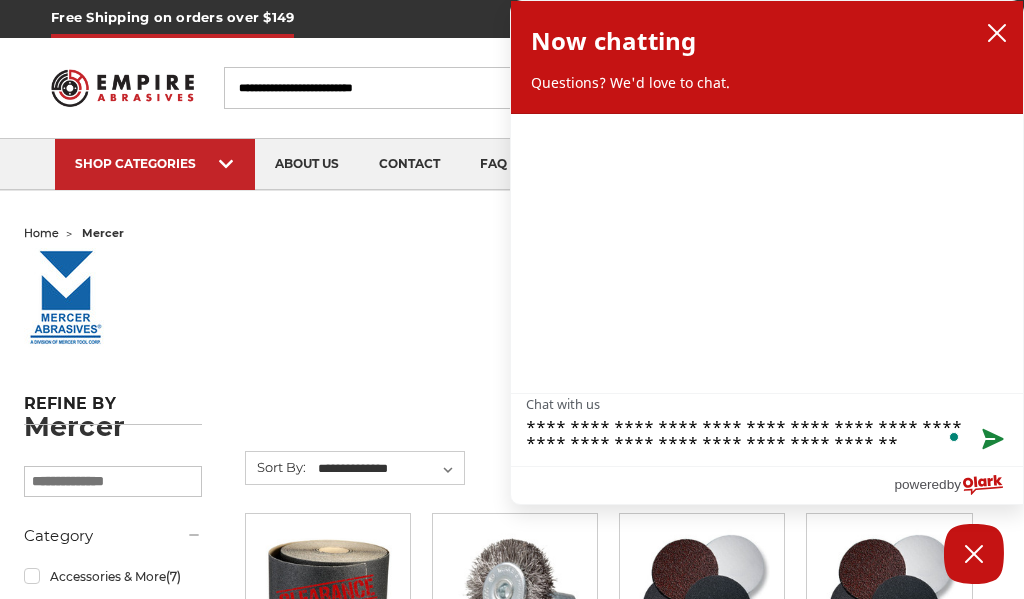 type on "**********" 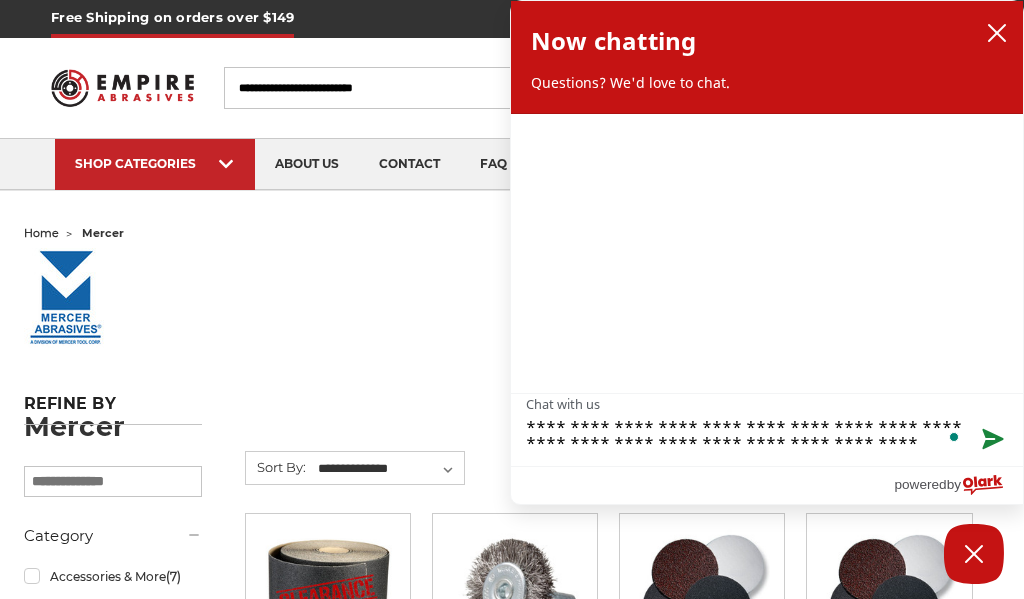 type on "**********" 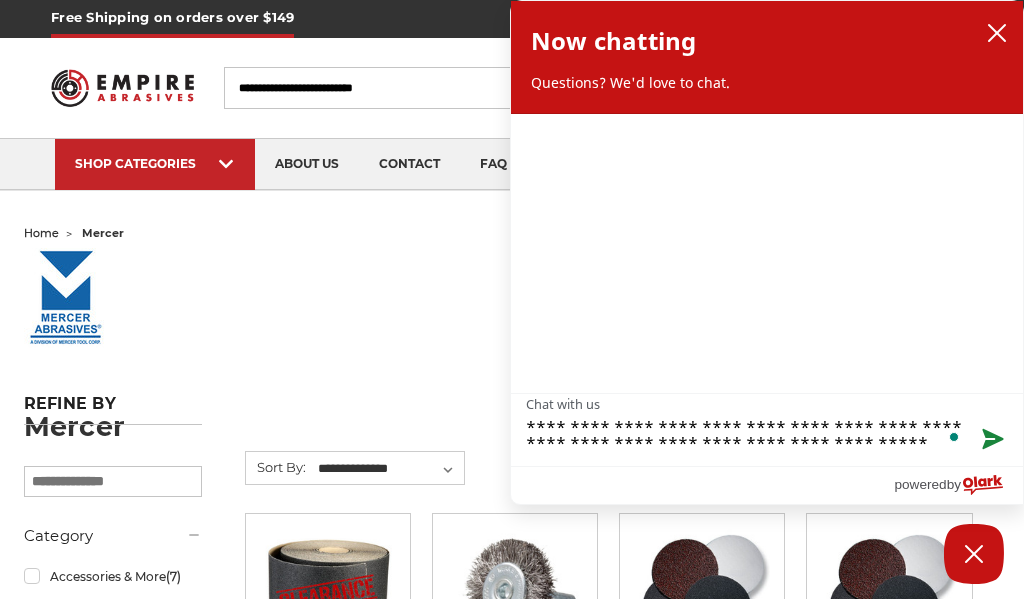 type on "**********" 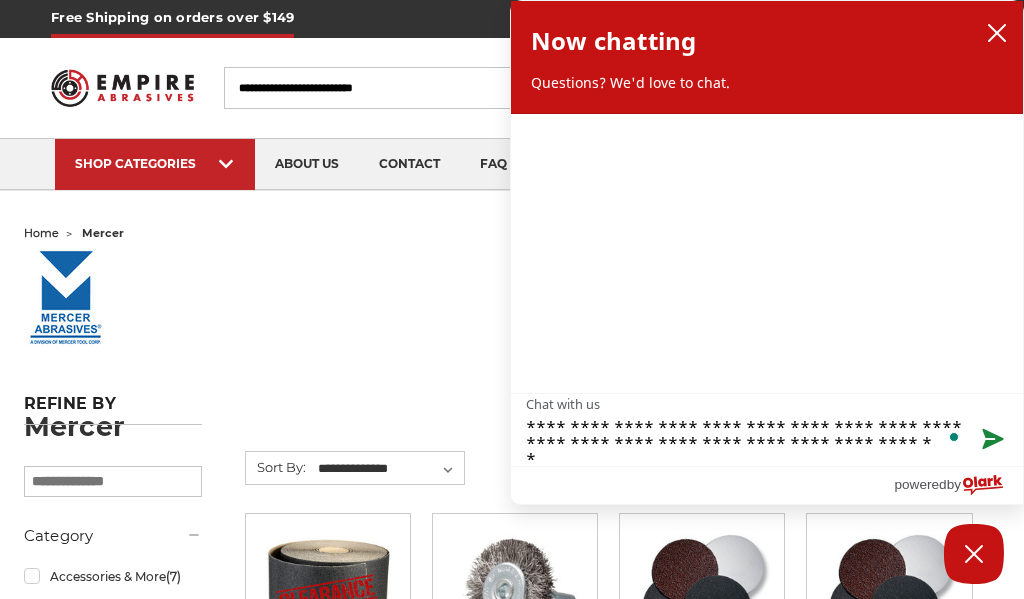 scroll, scrollTop: 5, scrollLeft: 0, axis: vertical 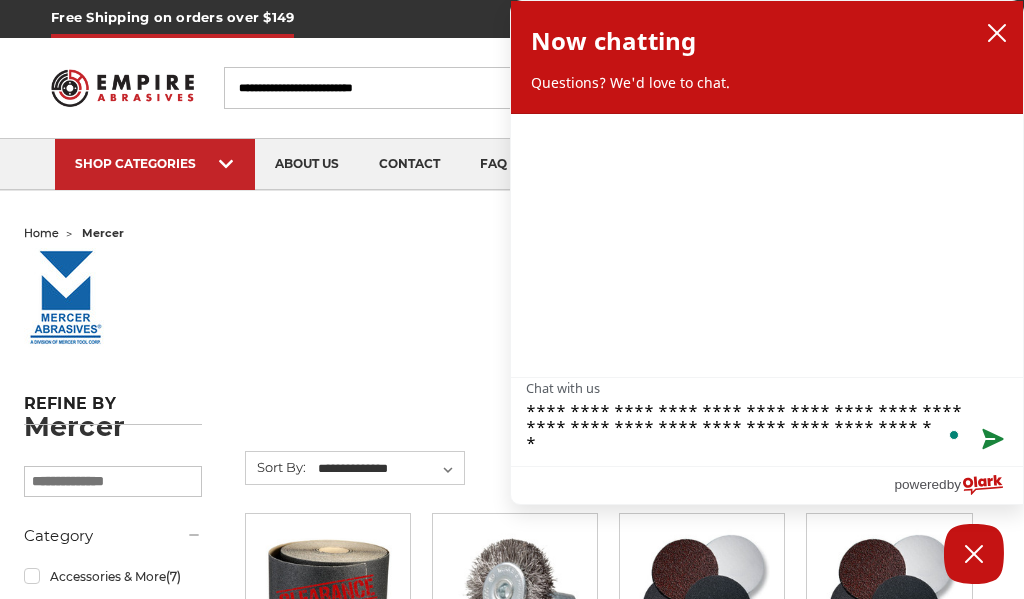 type on "**********" 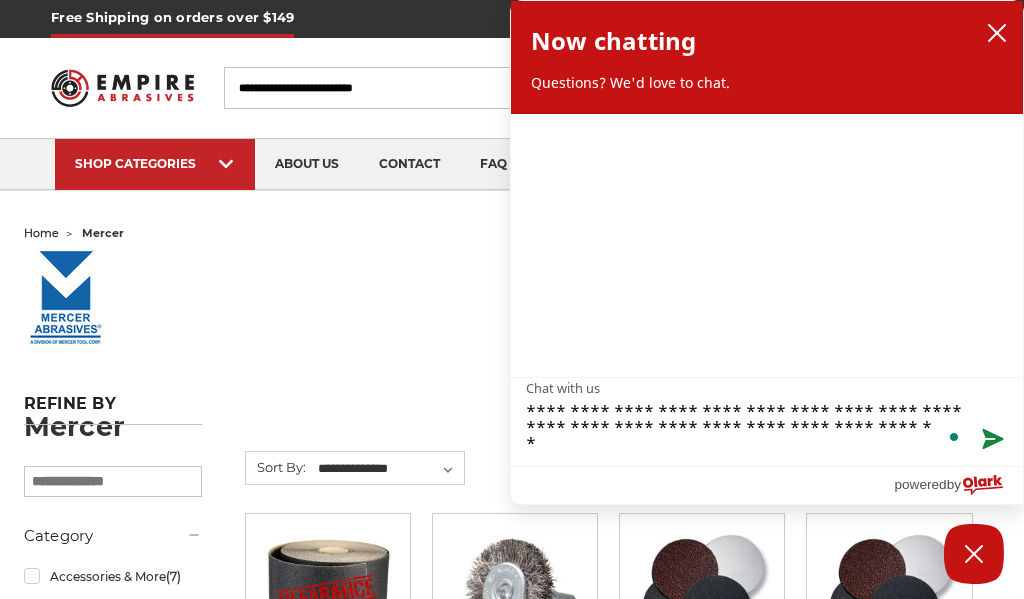 type on "**********" 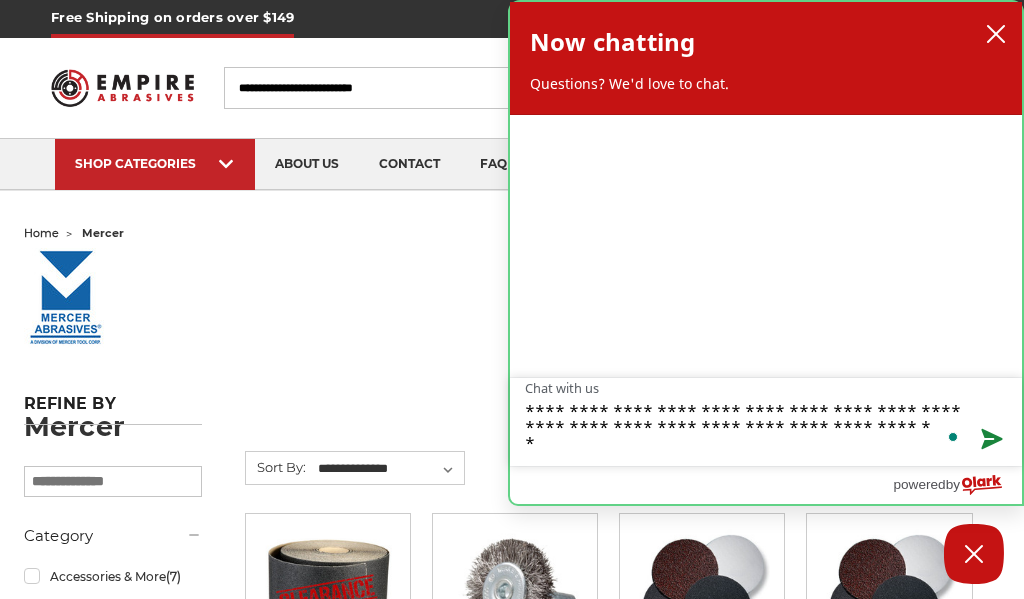 click on "**********" at bounding box center [766, 253] 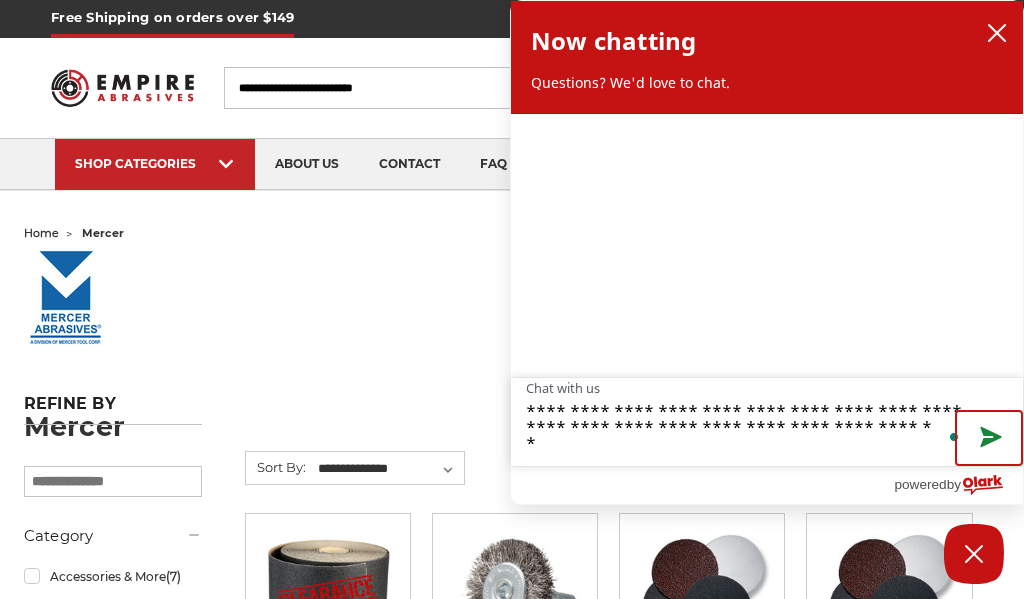 click at bounding box center (989, 438) 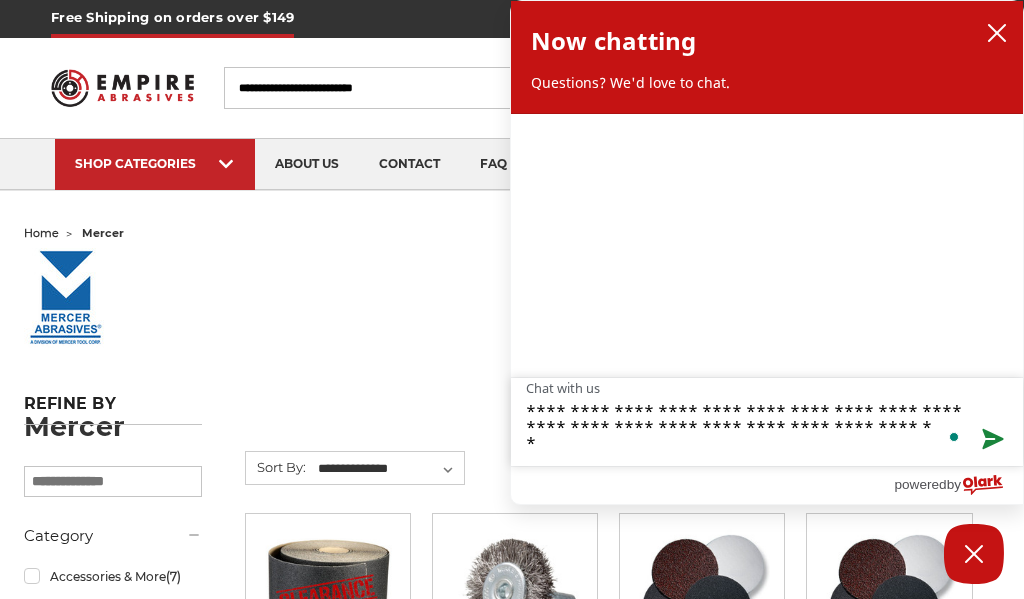 type 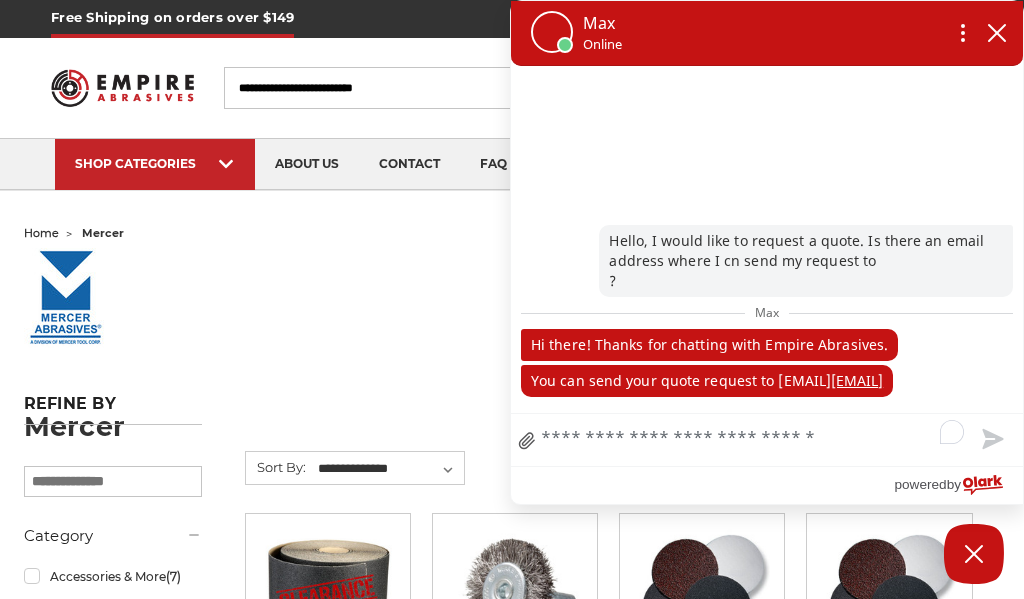 copy on "[EMAIL]" 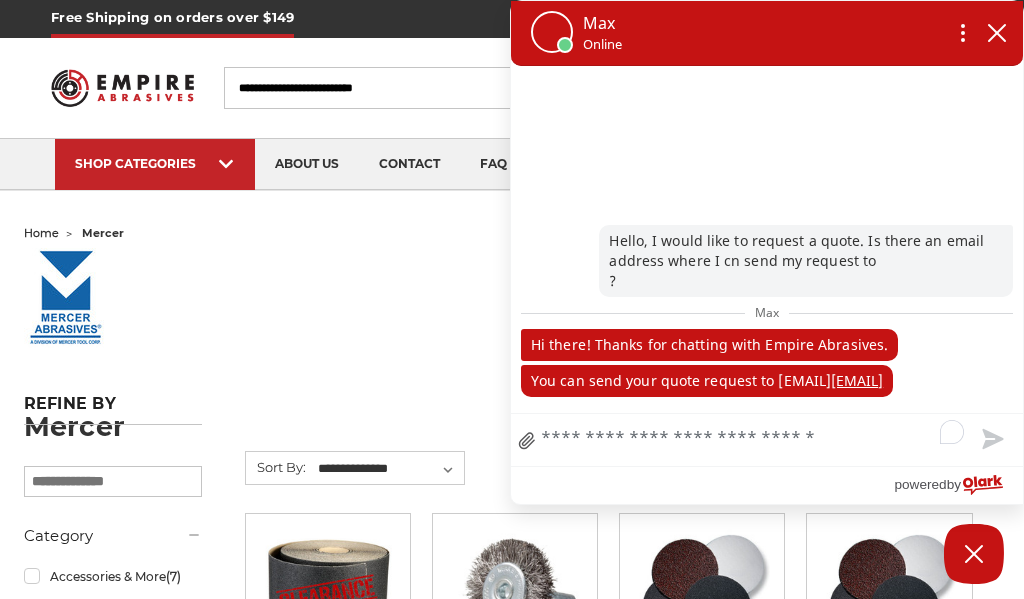 click on "Chat with us" at bounding box center [767, 440] 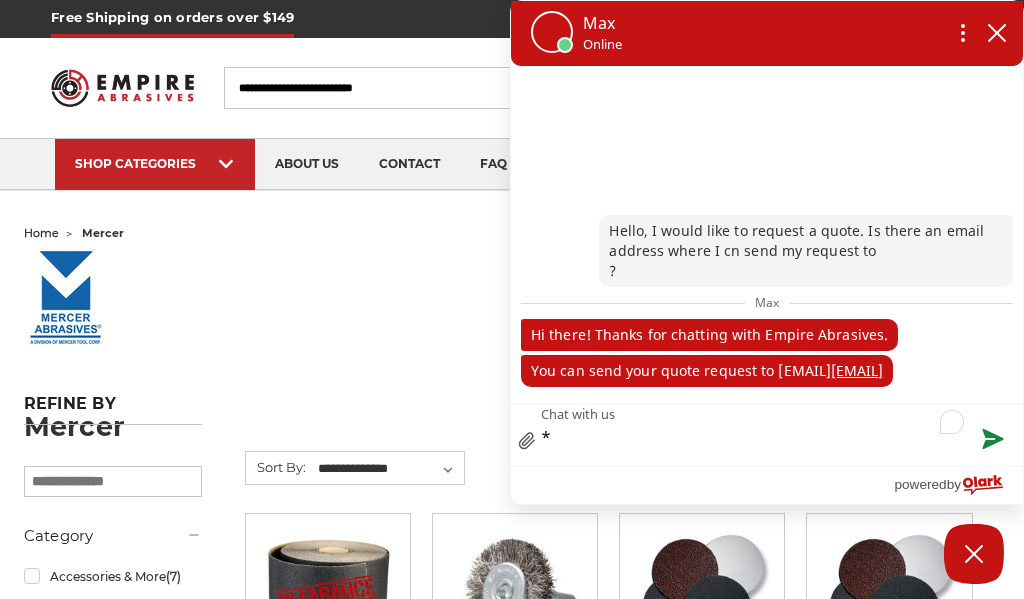 type 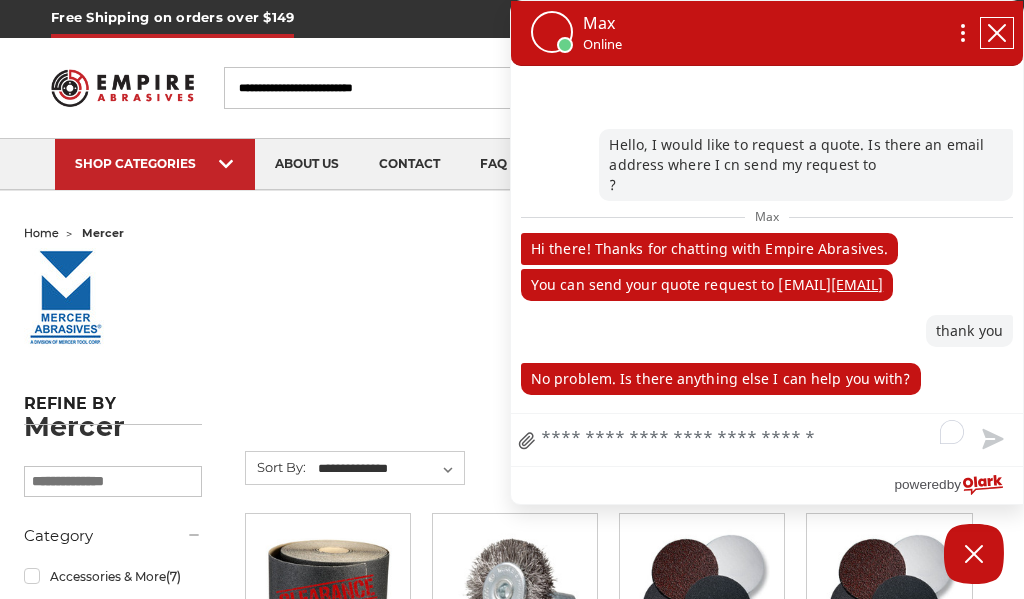 click 